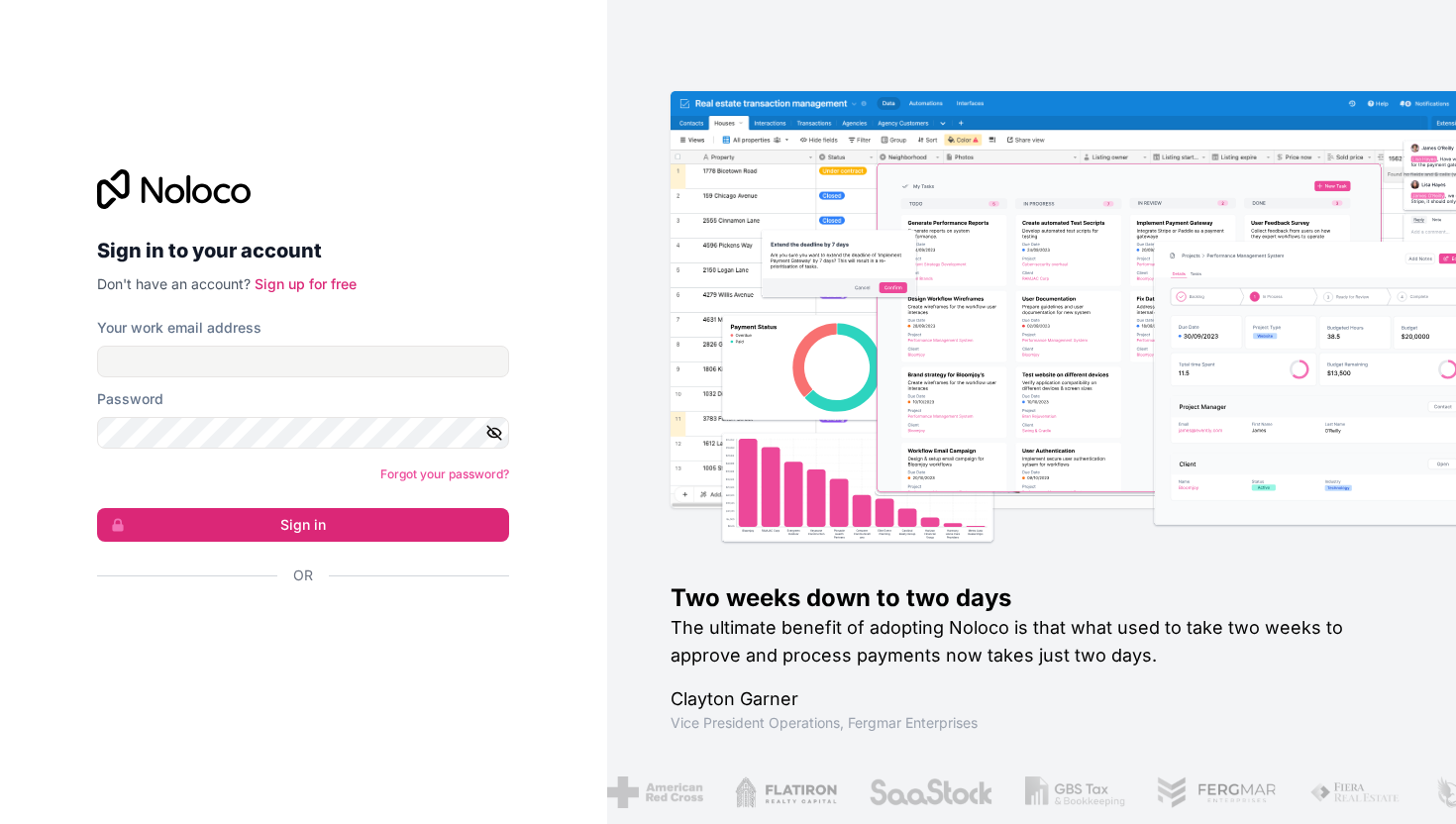 scroll, scrollTop: 0, scrollLeft: 0, axis: both 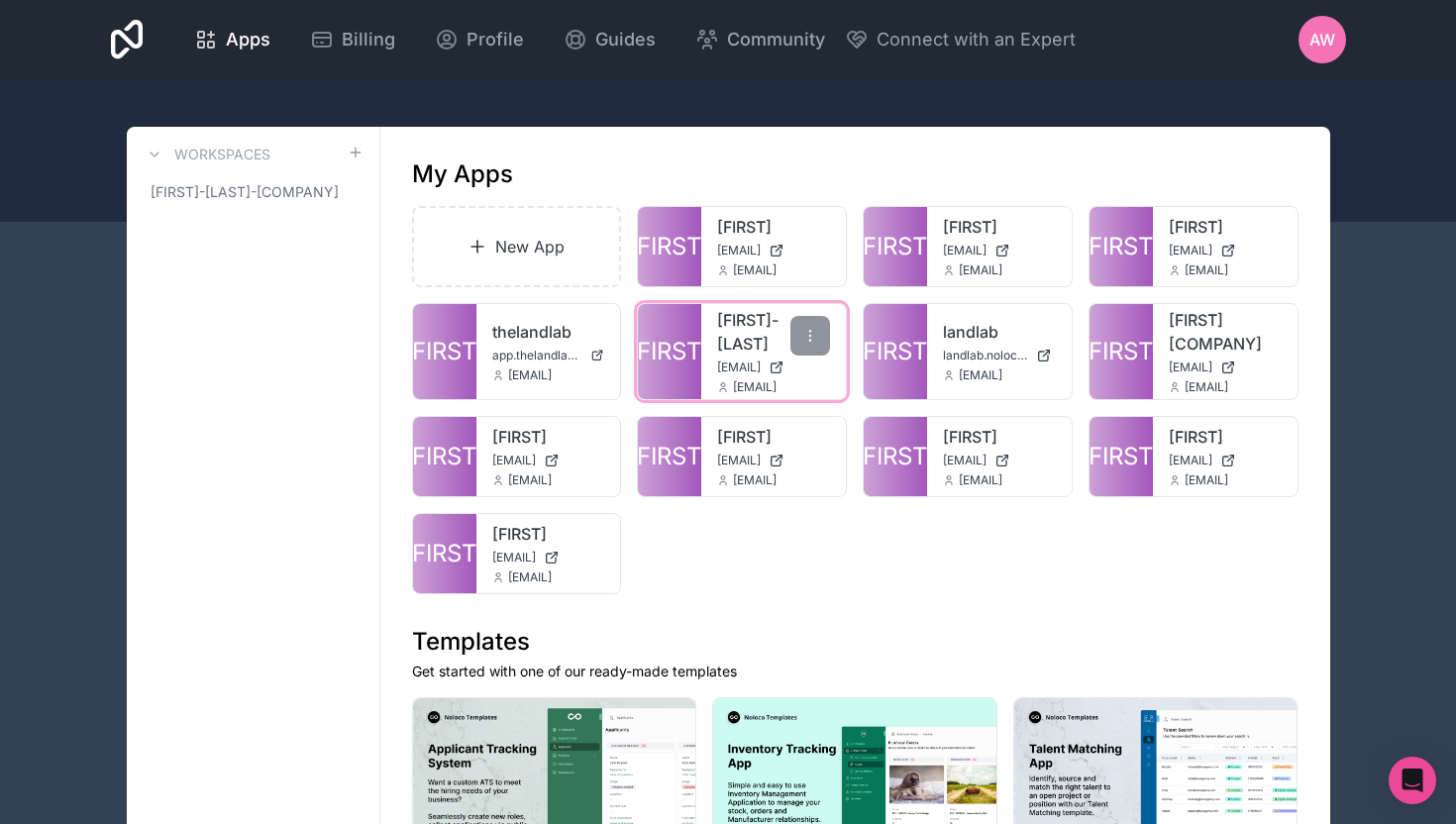 click on "[USERNAME]-[USERNAME]" at bounding box center (774, 332) 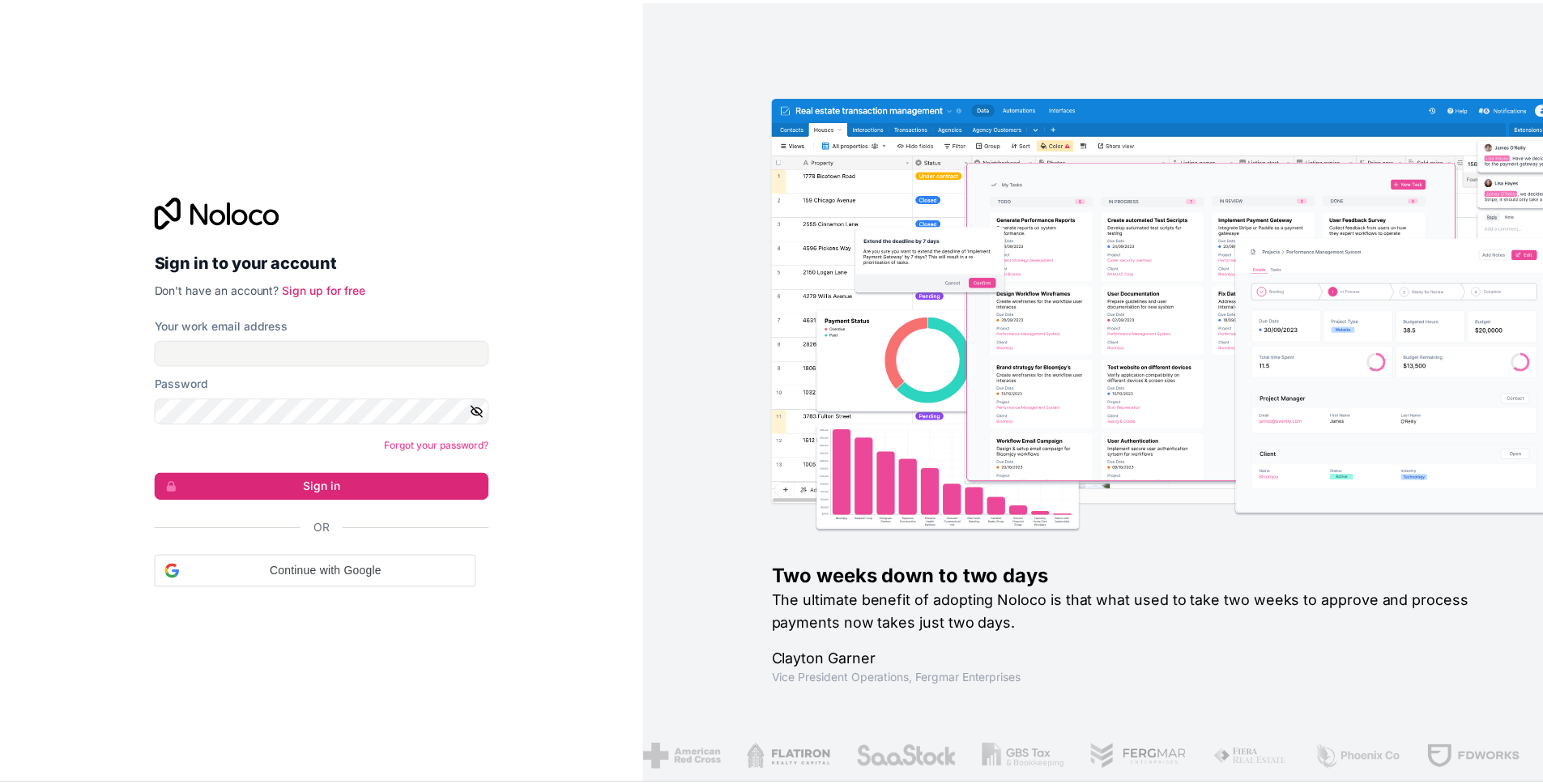 scroll, scrollTop: 0, scrollLeft: 0, axis: both 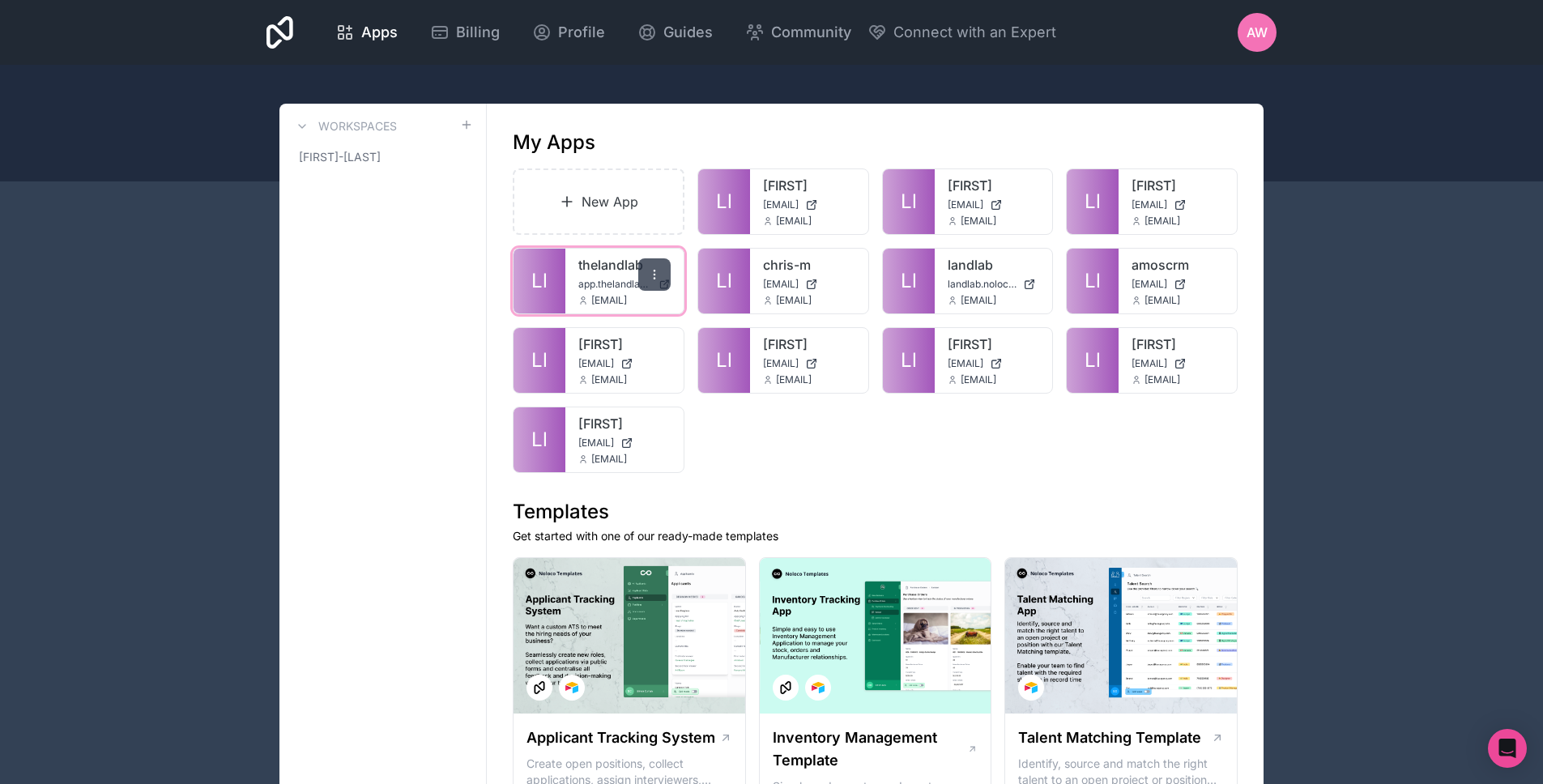 click 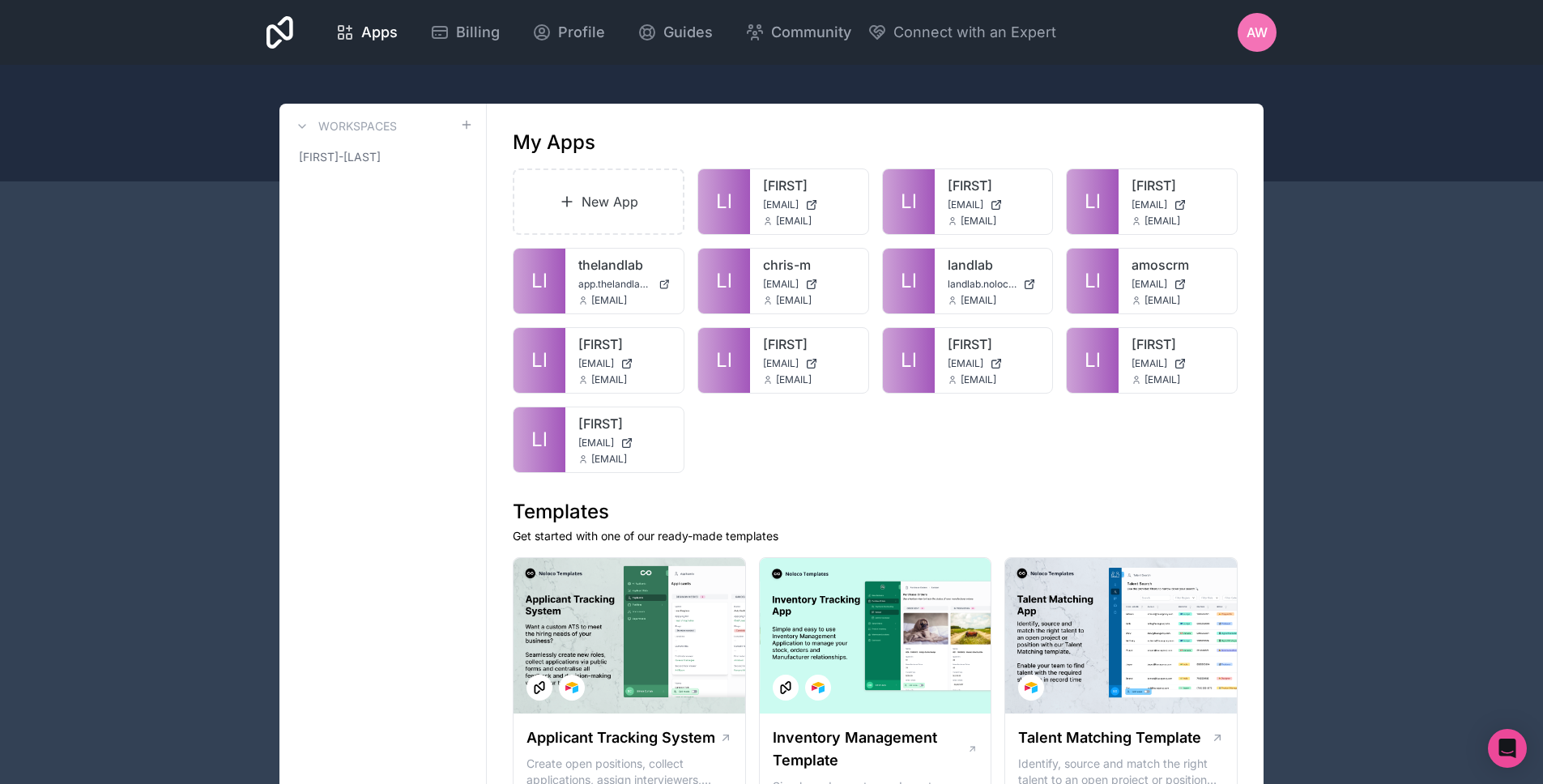 click on "Workspaces anthony-weiler-workspace" at bounding box center (383, 1652) 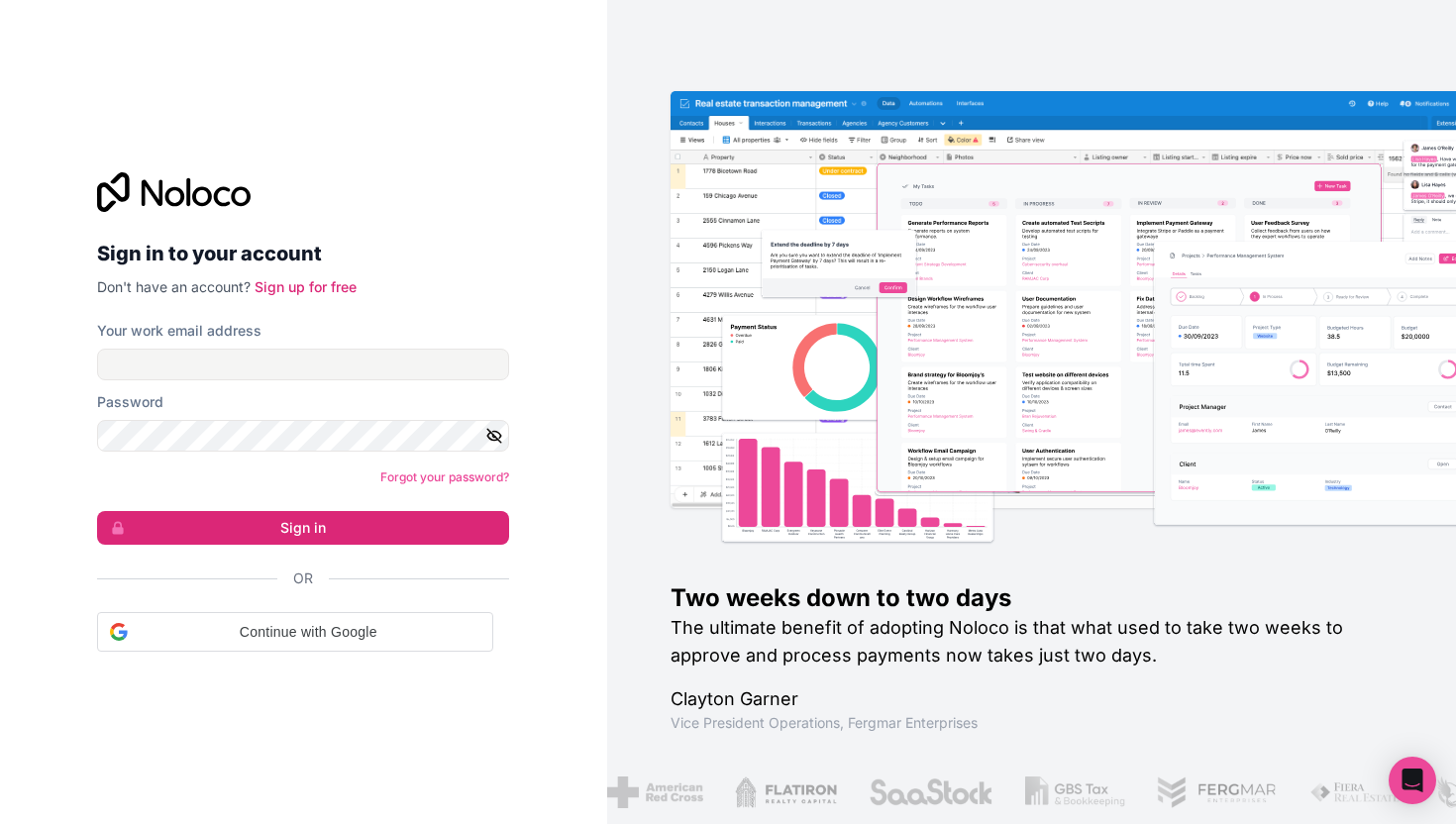 scroll, scrollTop: 0, scrollLeft: 0, axis: both 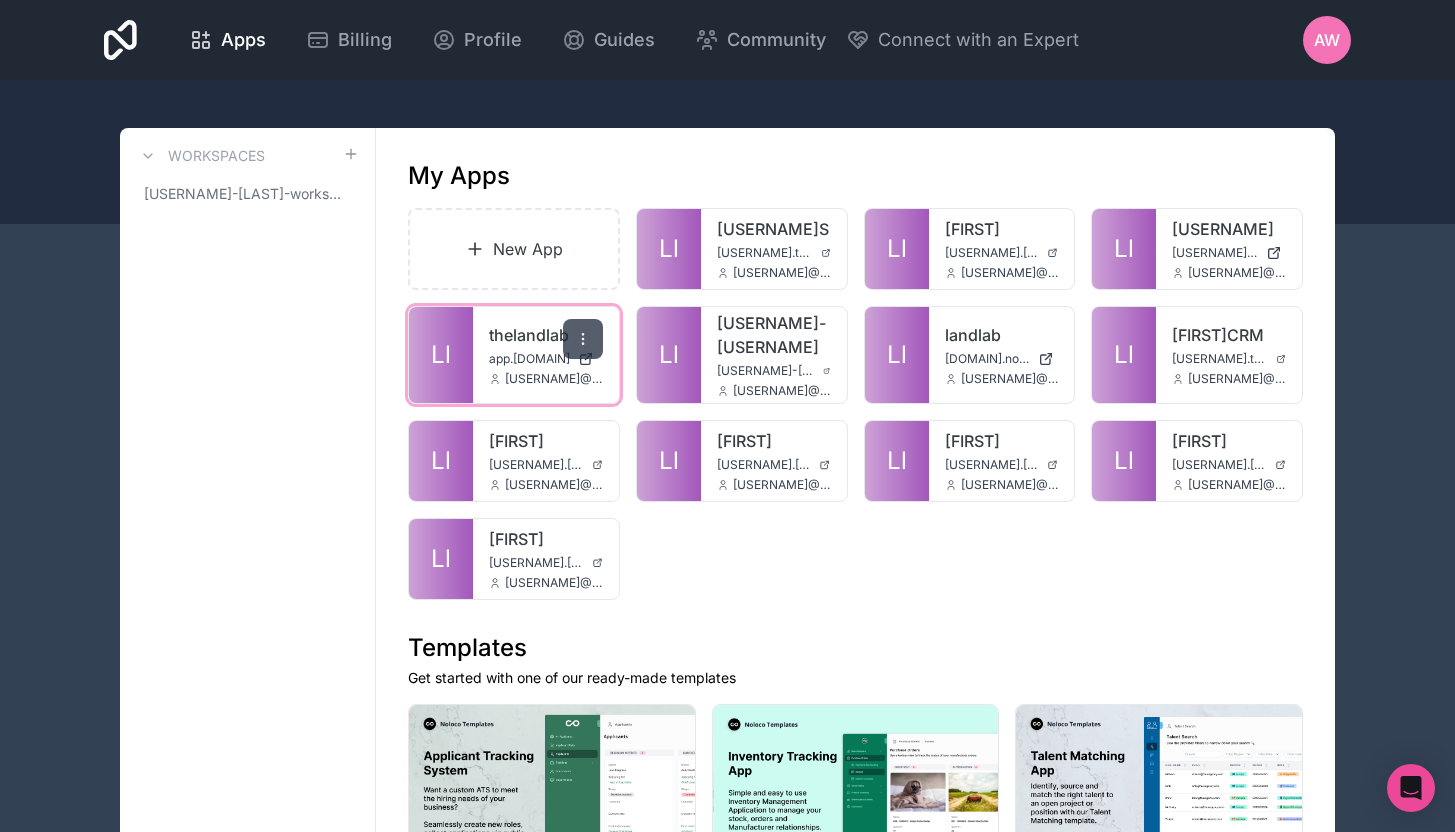 click at bounding box center (583, 339) 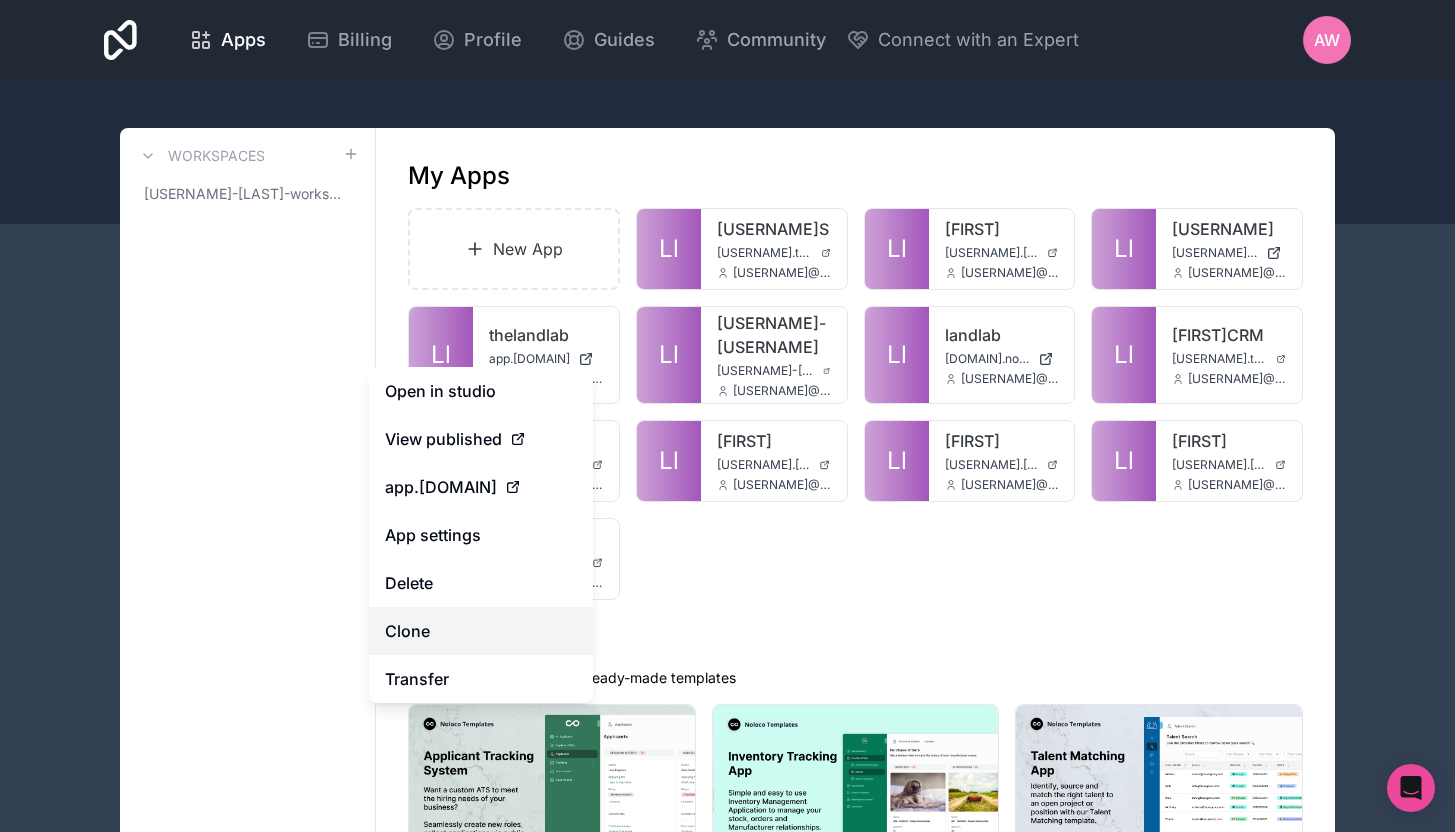 click on "Clone" at bounding box center [481, 631] 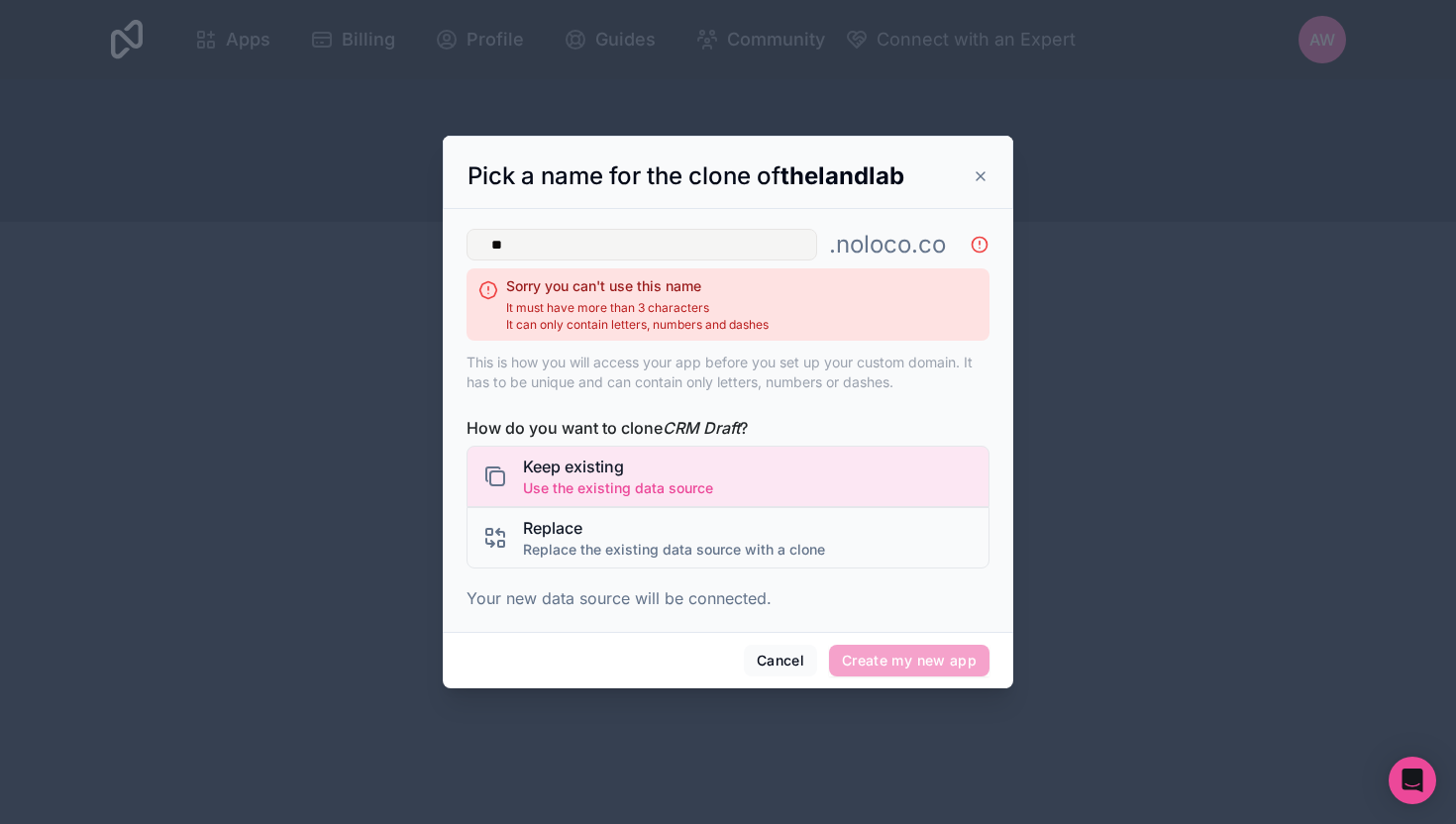 type on "*" 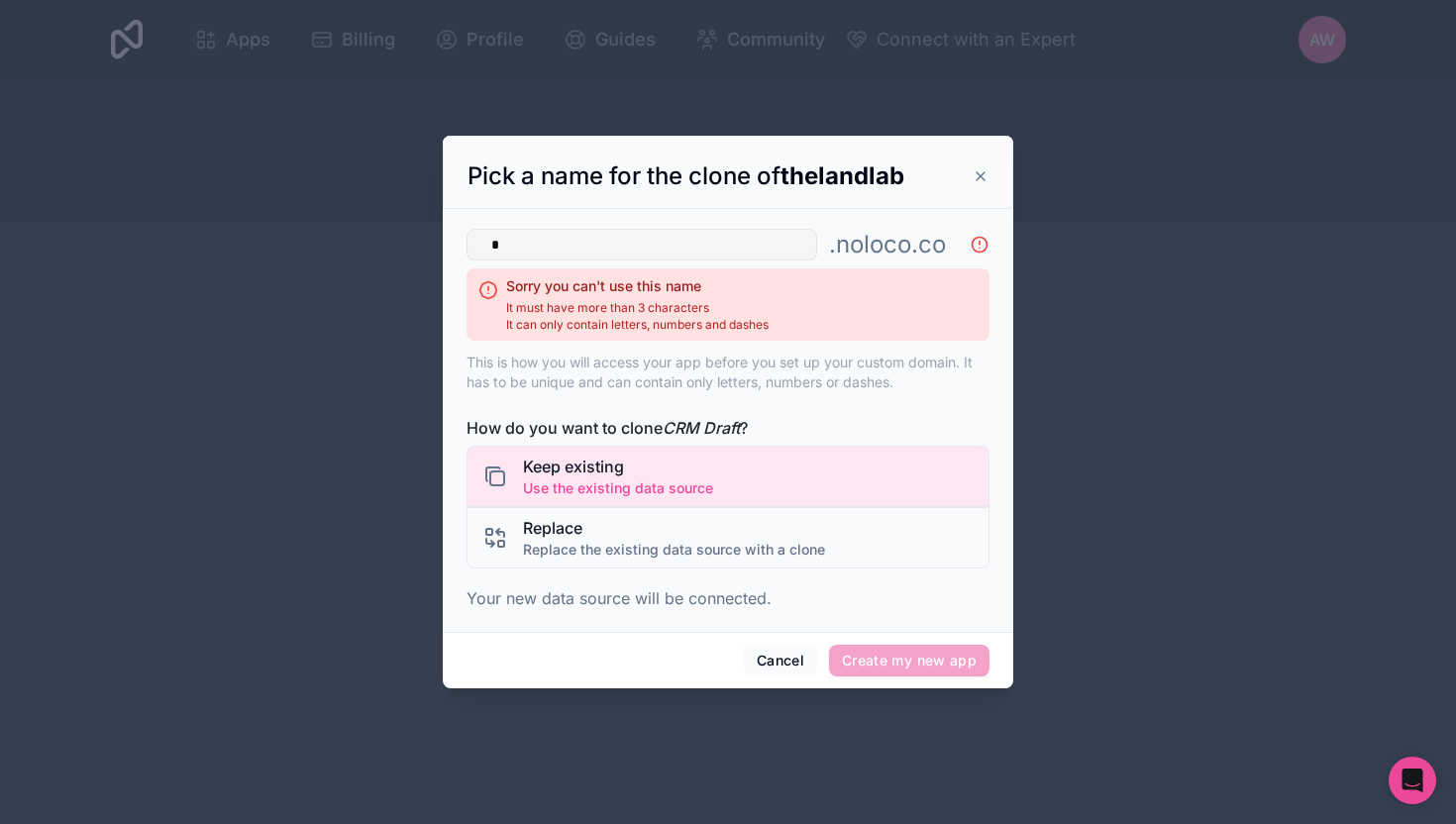 type on "*" 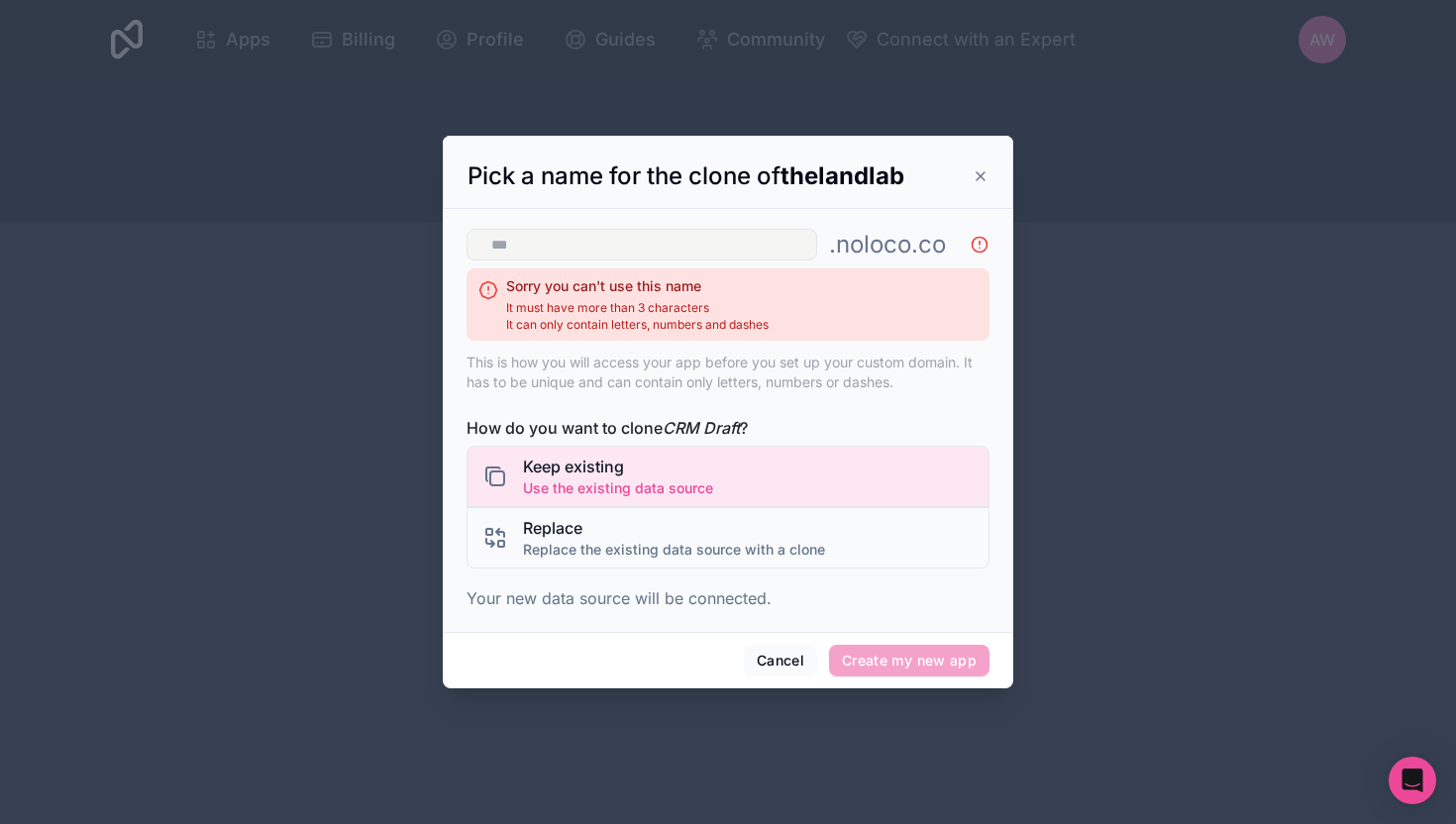 type on "*" 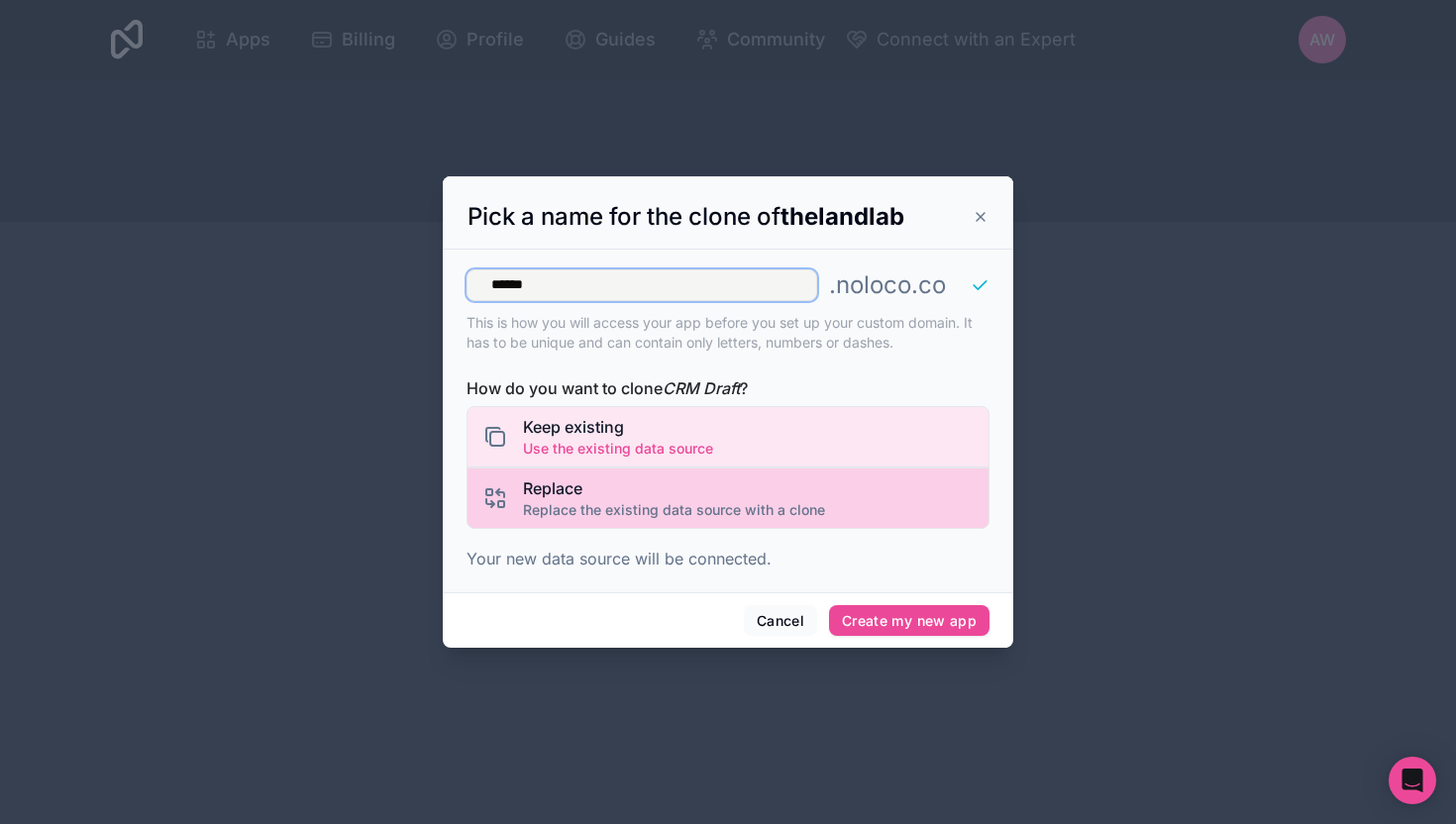 type on "******" 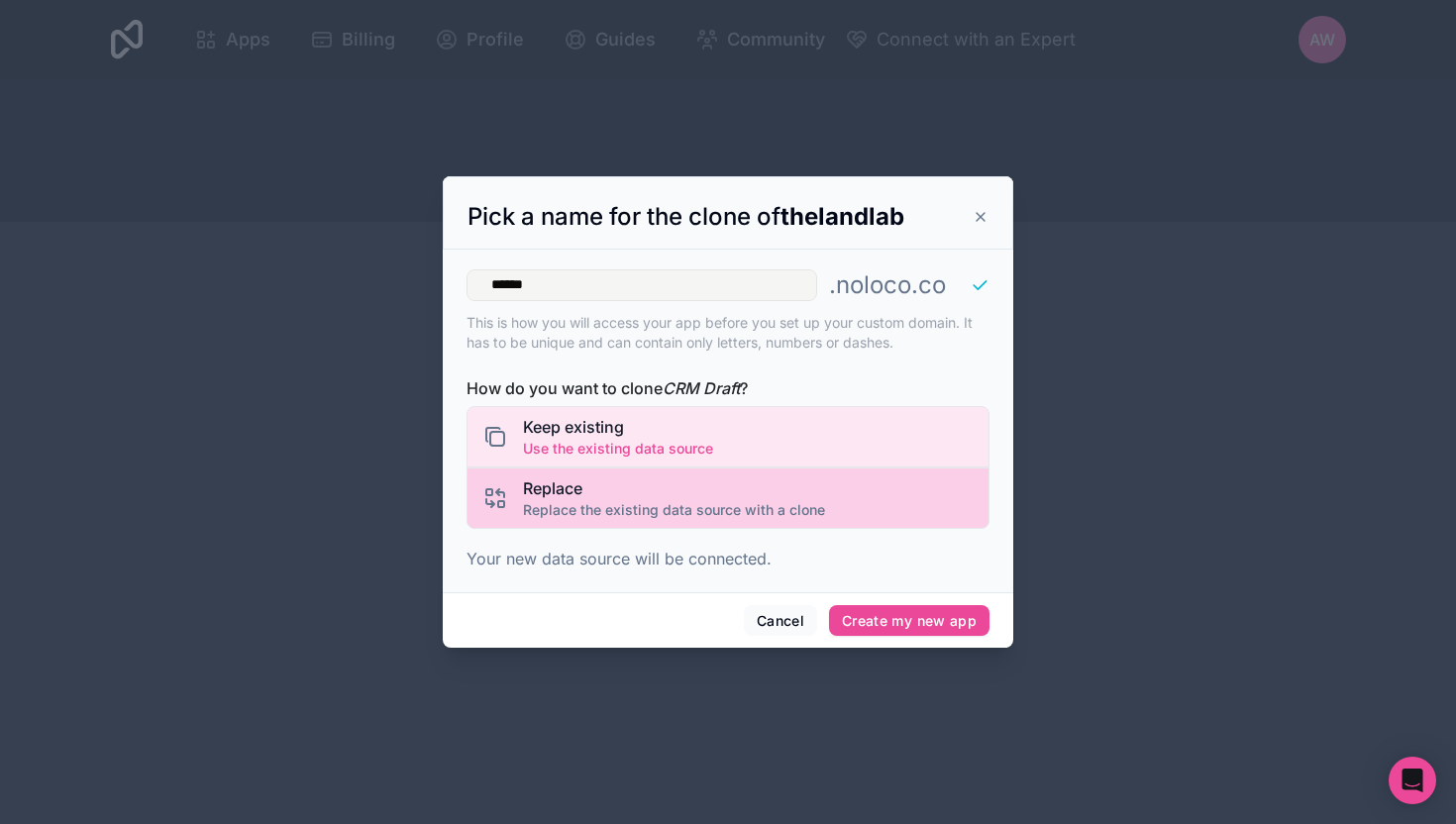 click on "Replace" at bounding box center [674, 488] 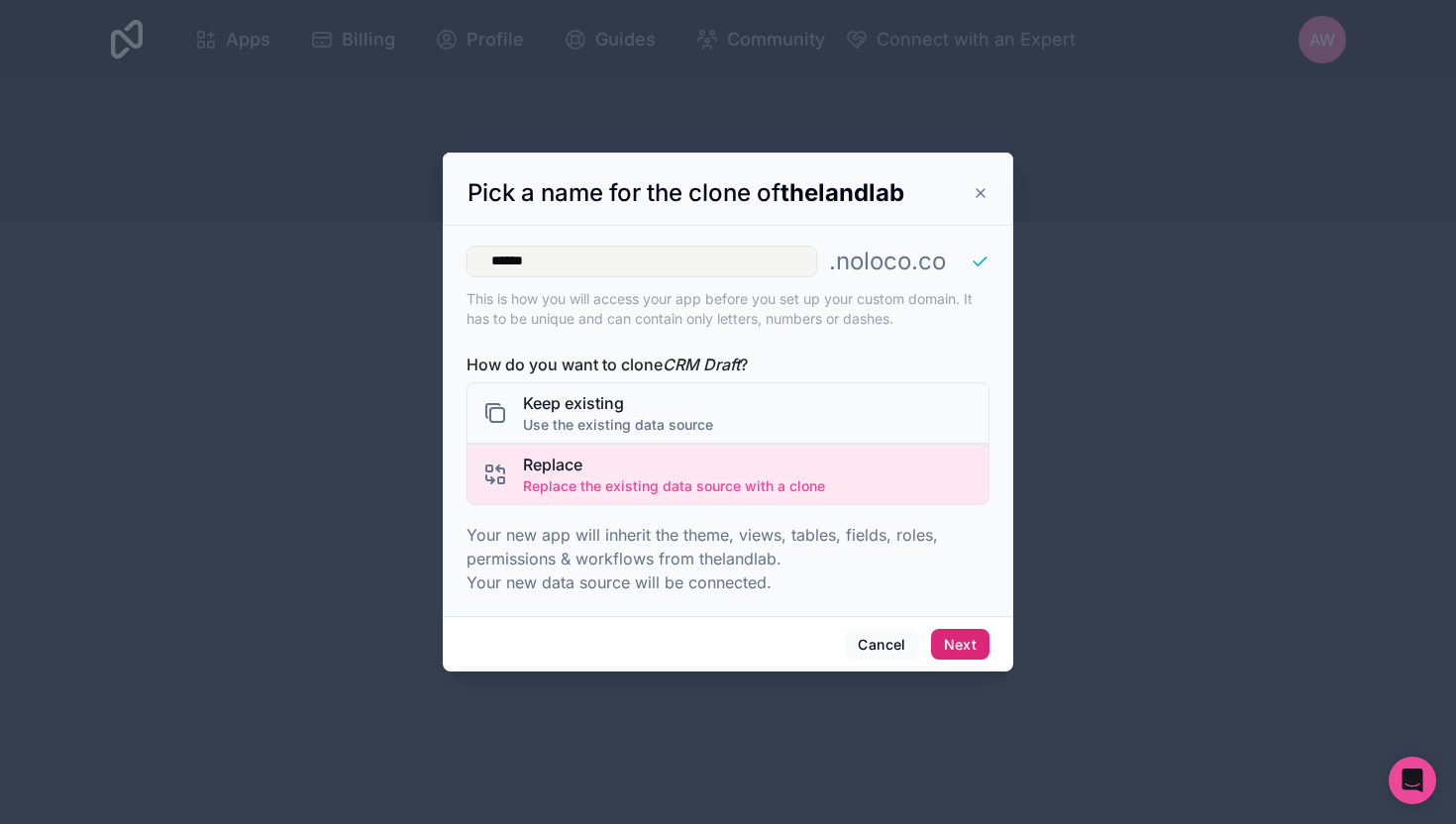 click on "Next" at bounding box center (960, 645) 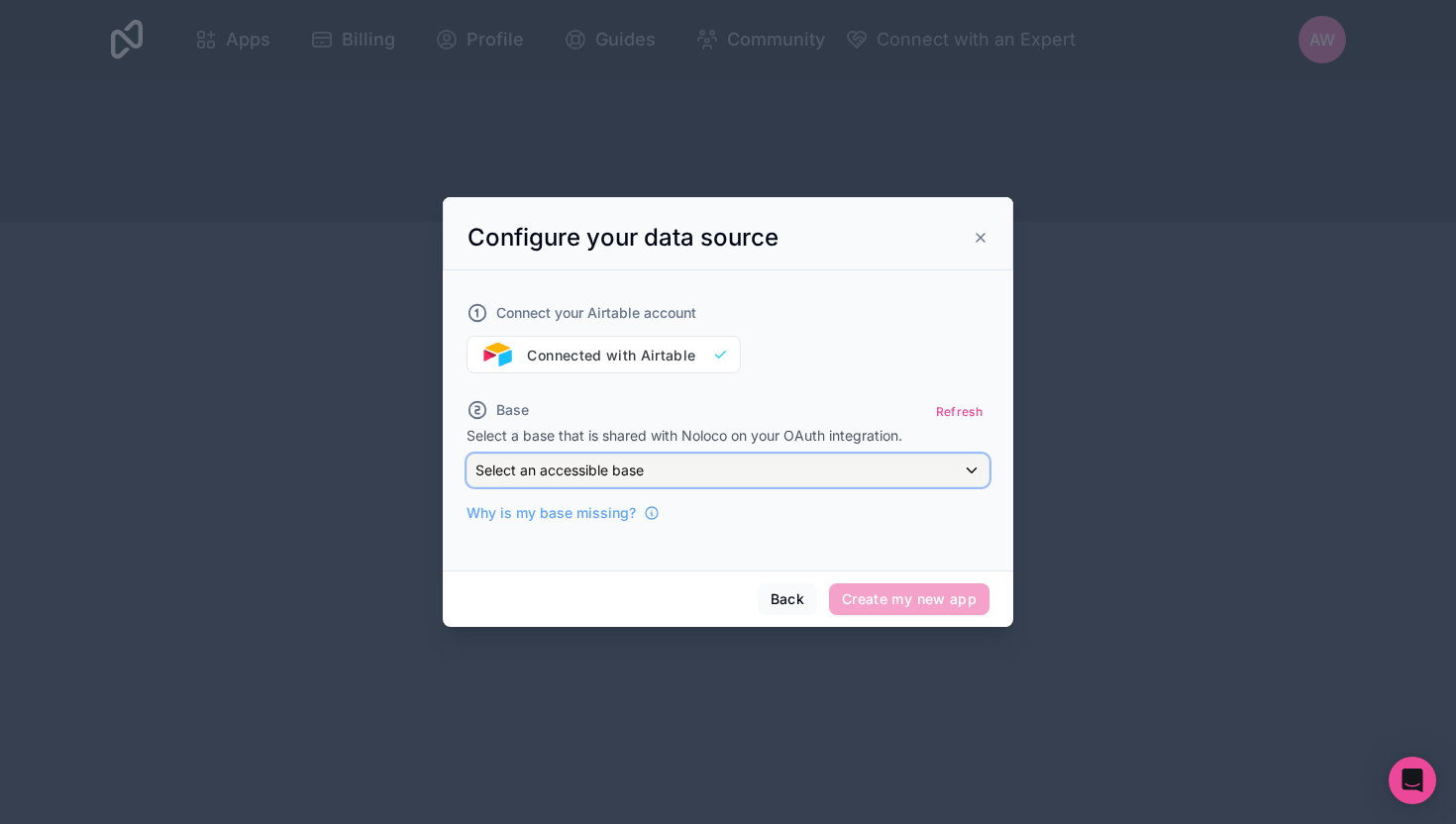 click on "Select an accessible base" at bounding box center (560, 469) 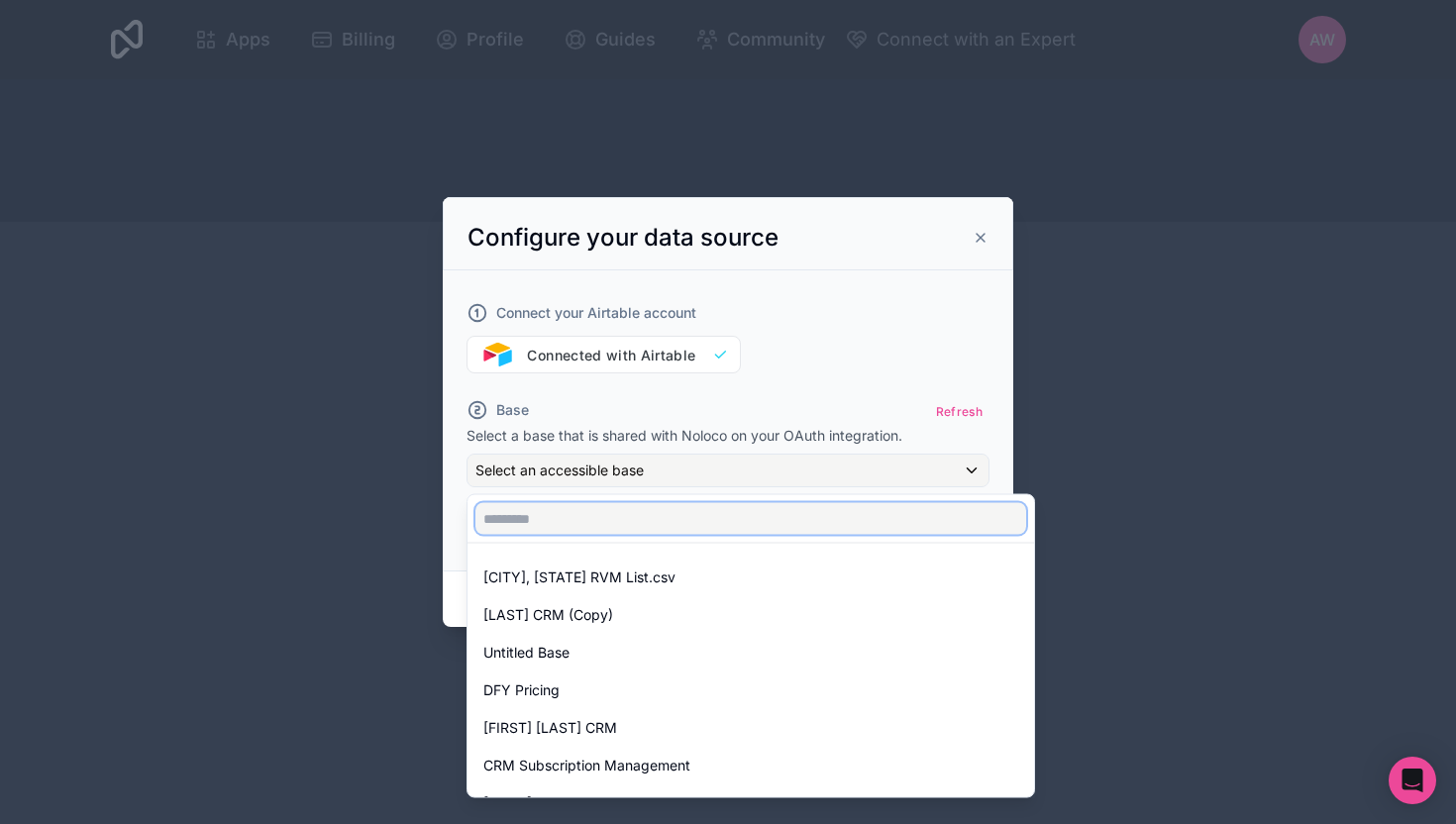click at bounding box center (751, 519) 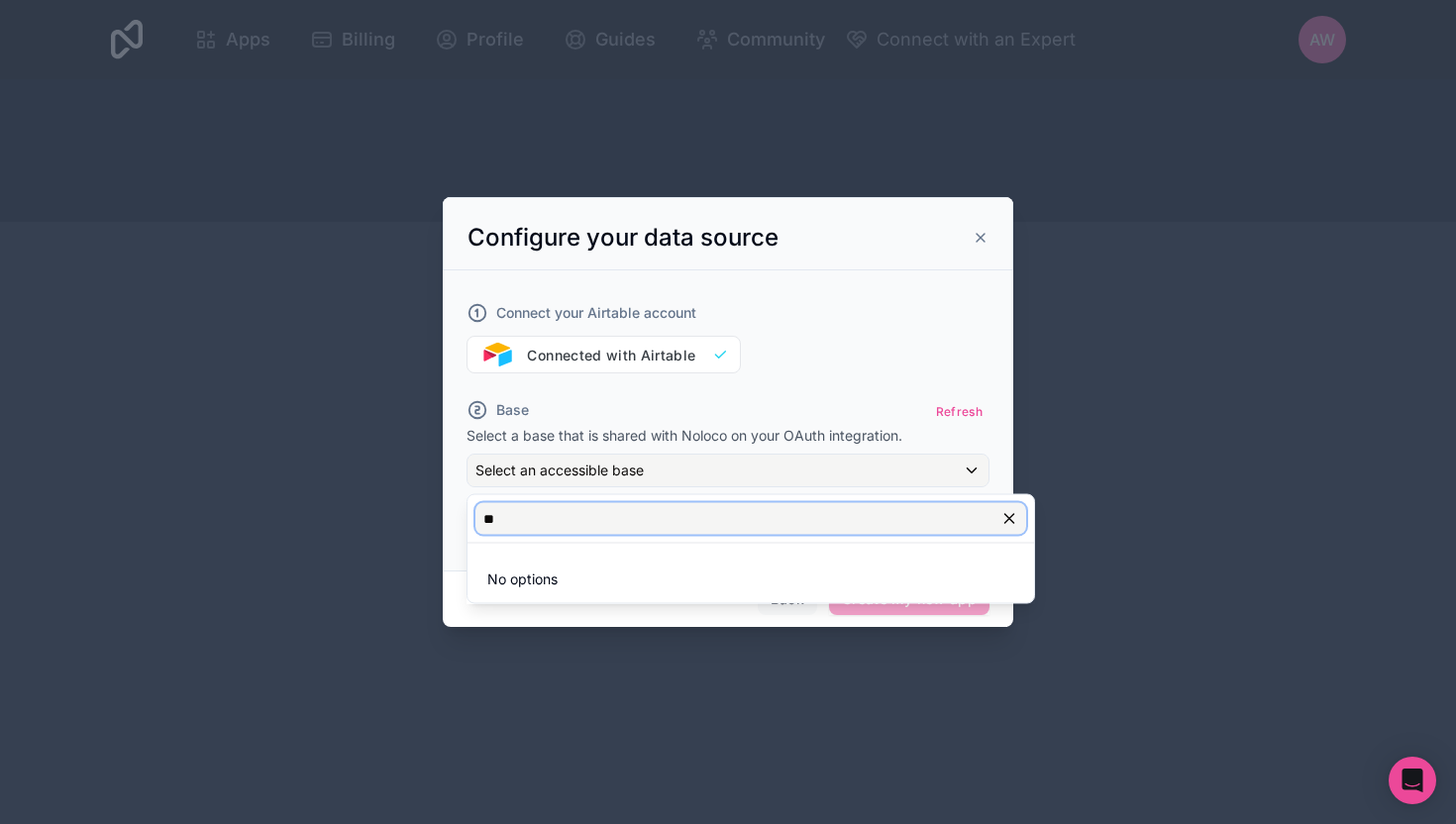 type on "*" 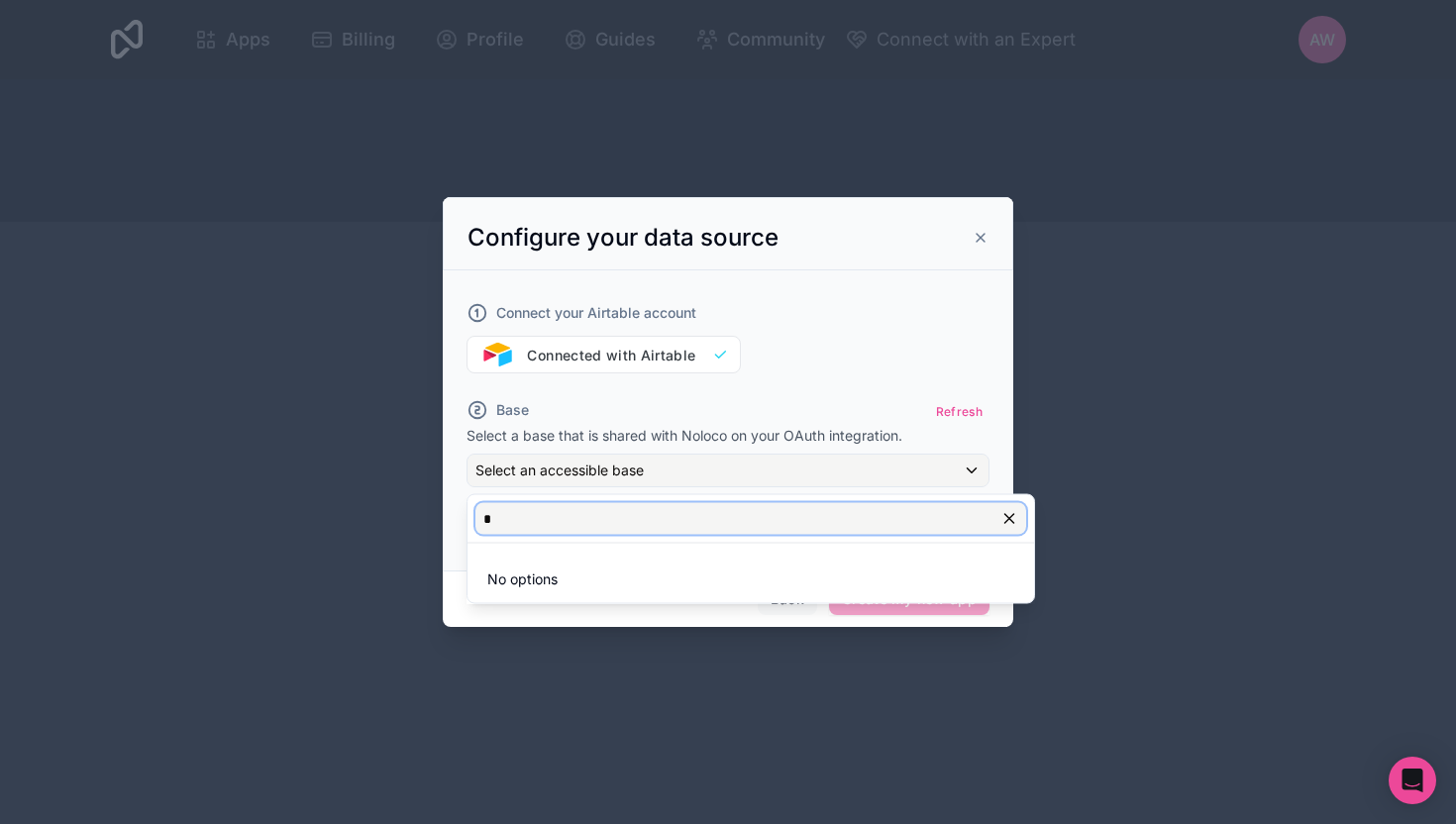type 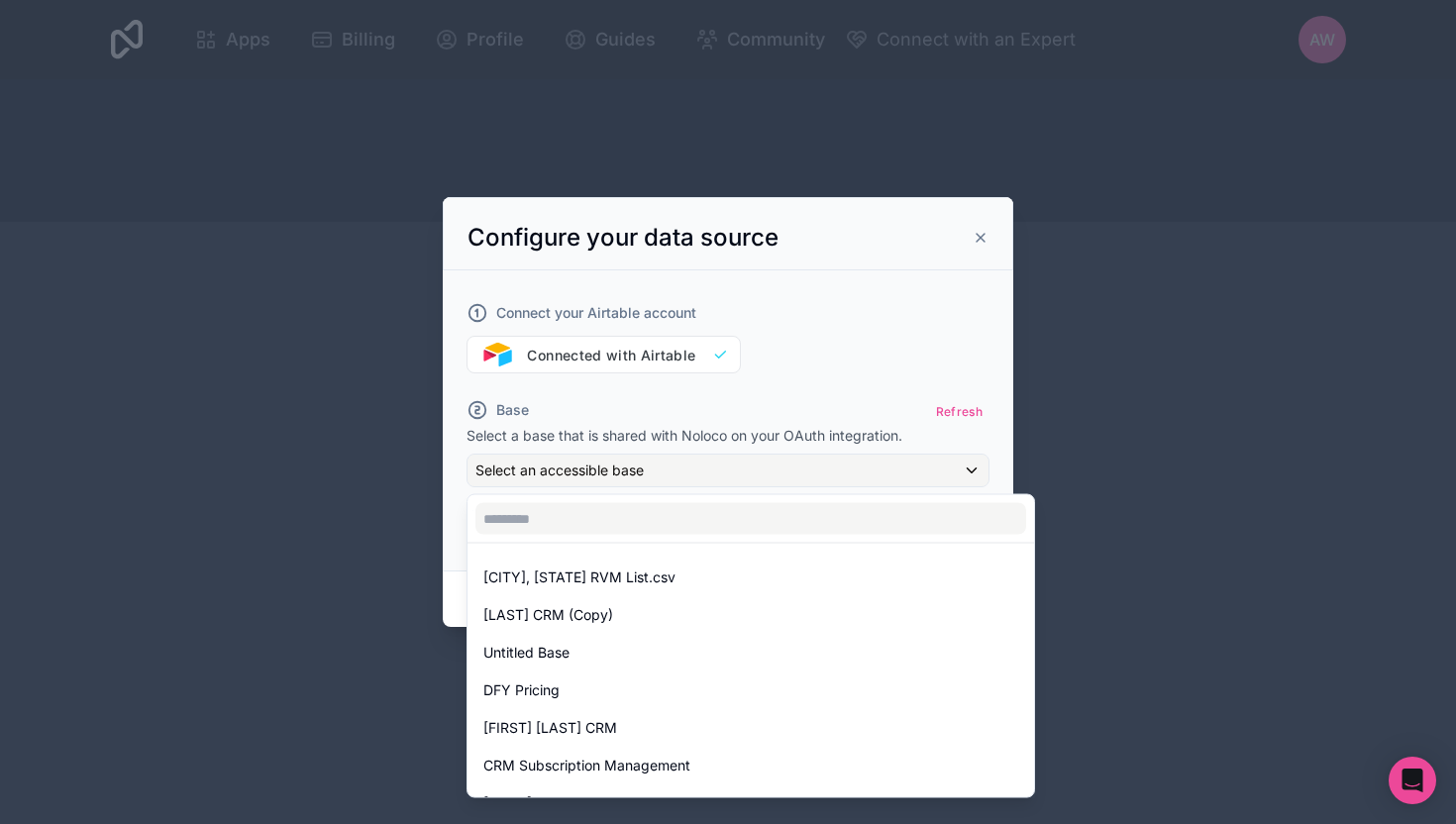 click at bounding box center (728, 412) 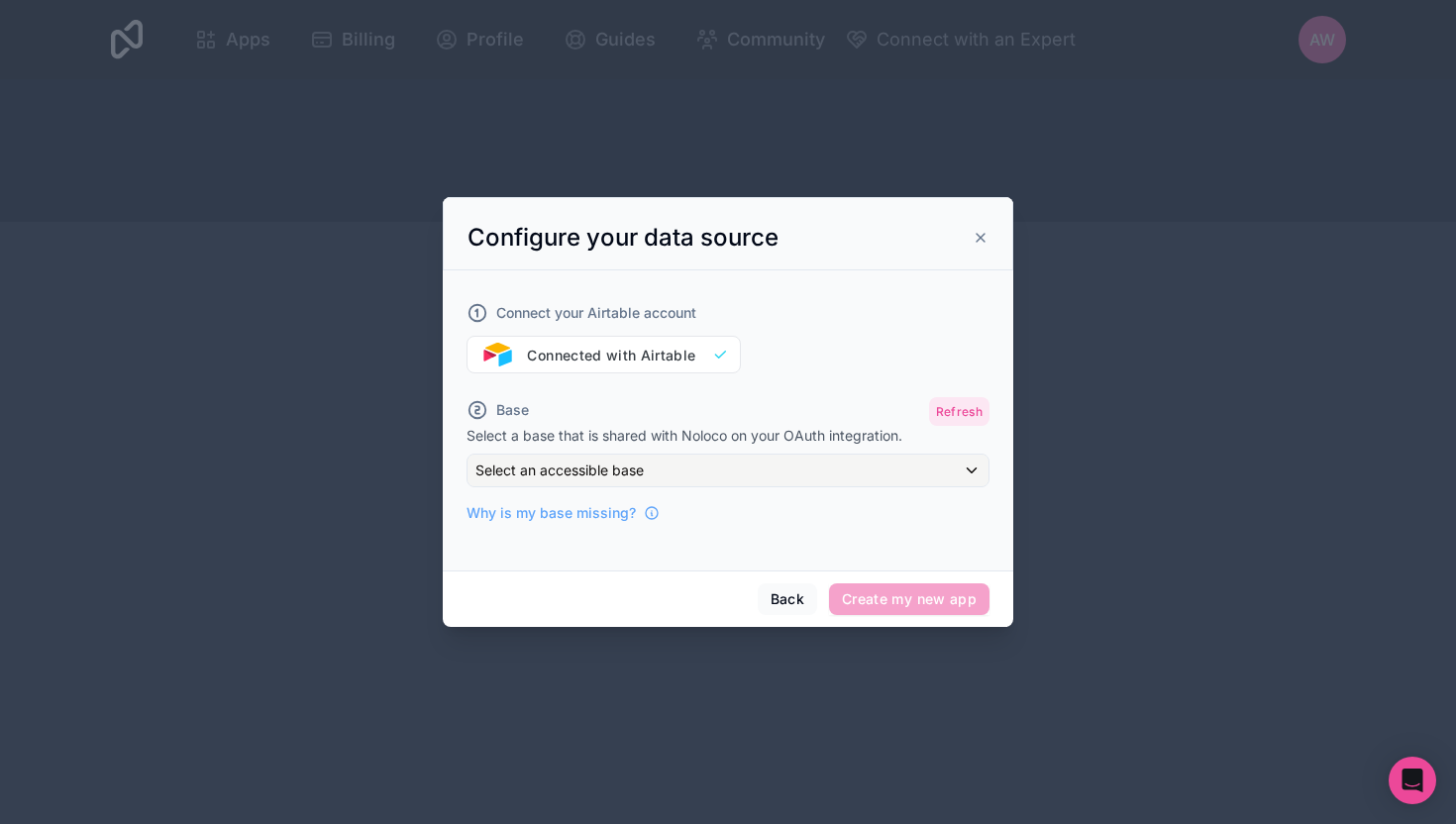 click on "Refresh" at bounding box center [959, 411] 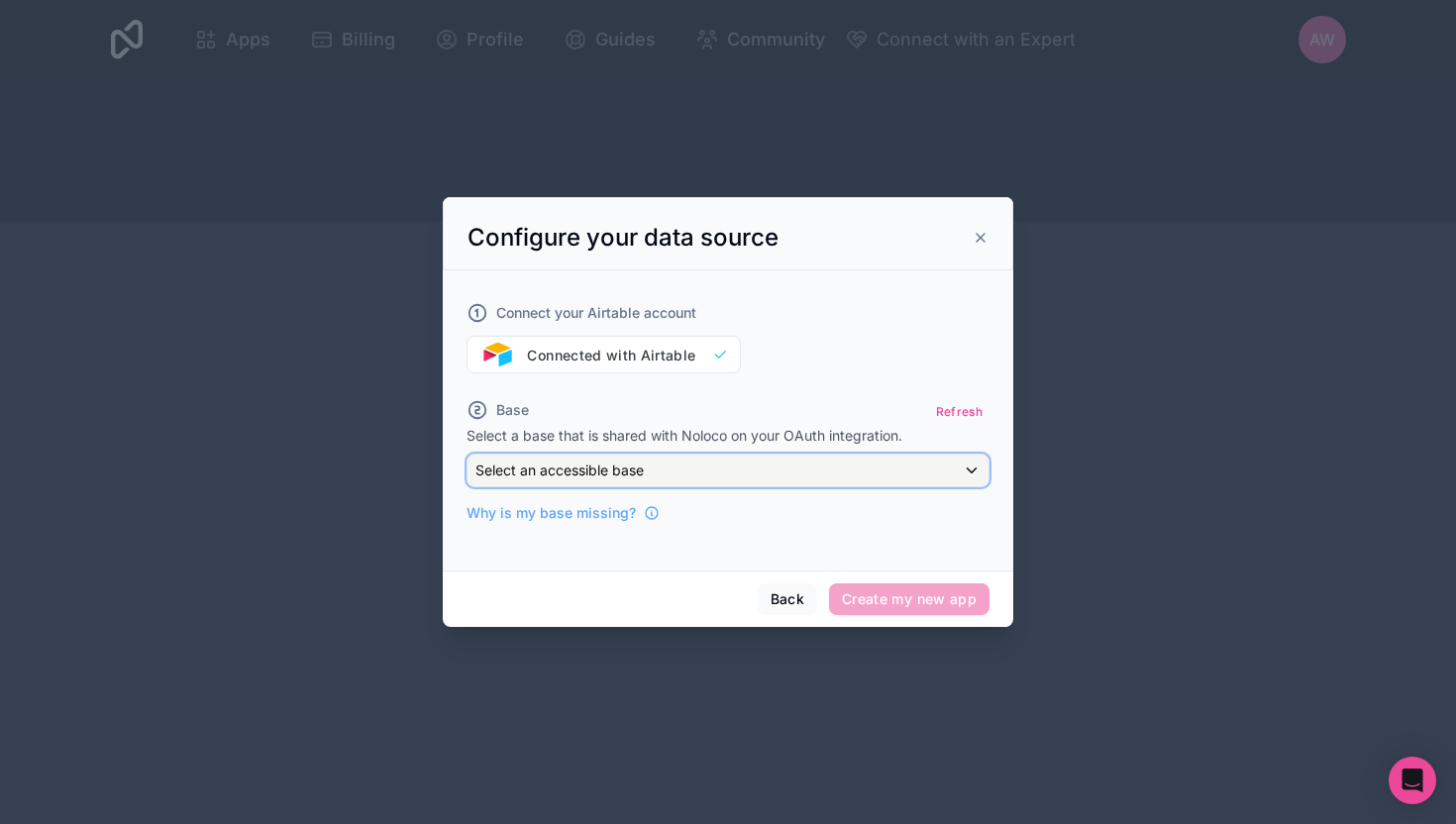 click on "Select an accessible base" at bounding box center (728, 470) 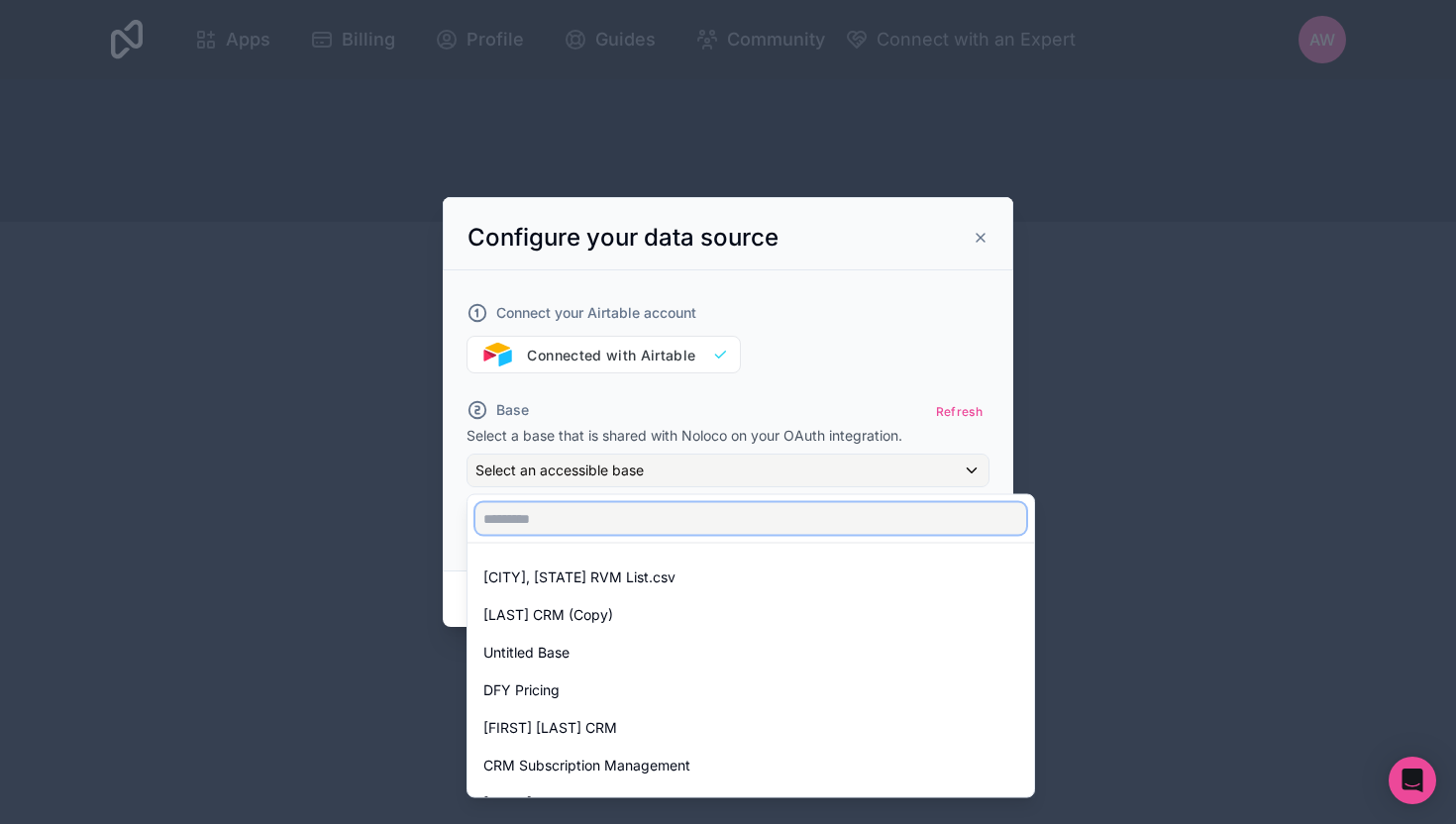 click at bounding box center [751, 519] 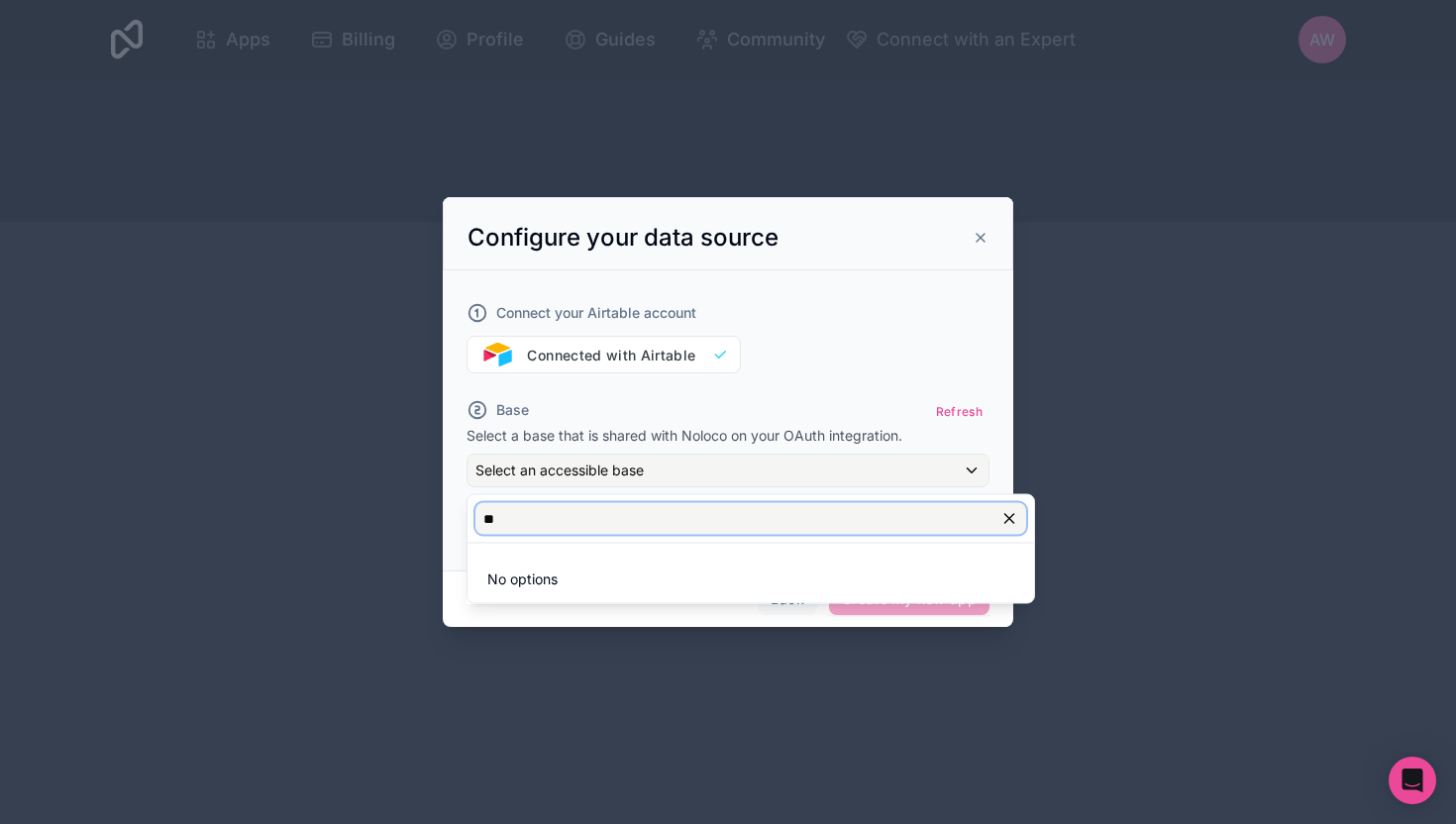 type on "*" 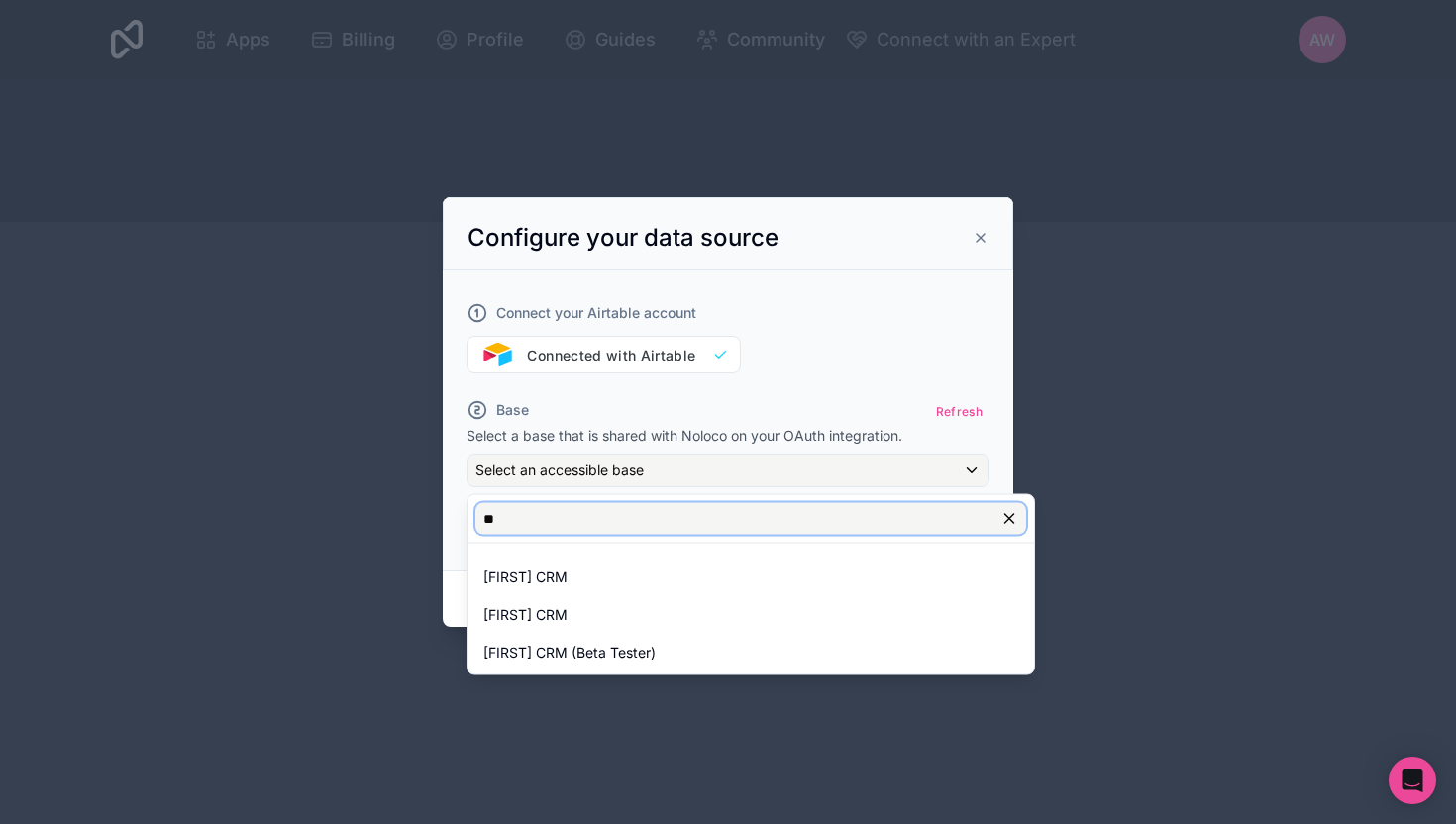 type on "*" 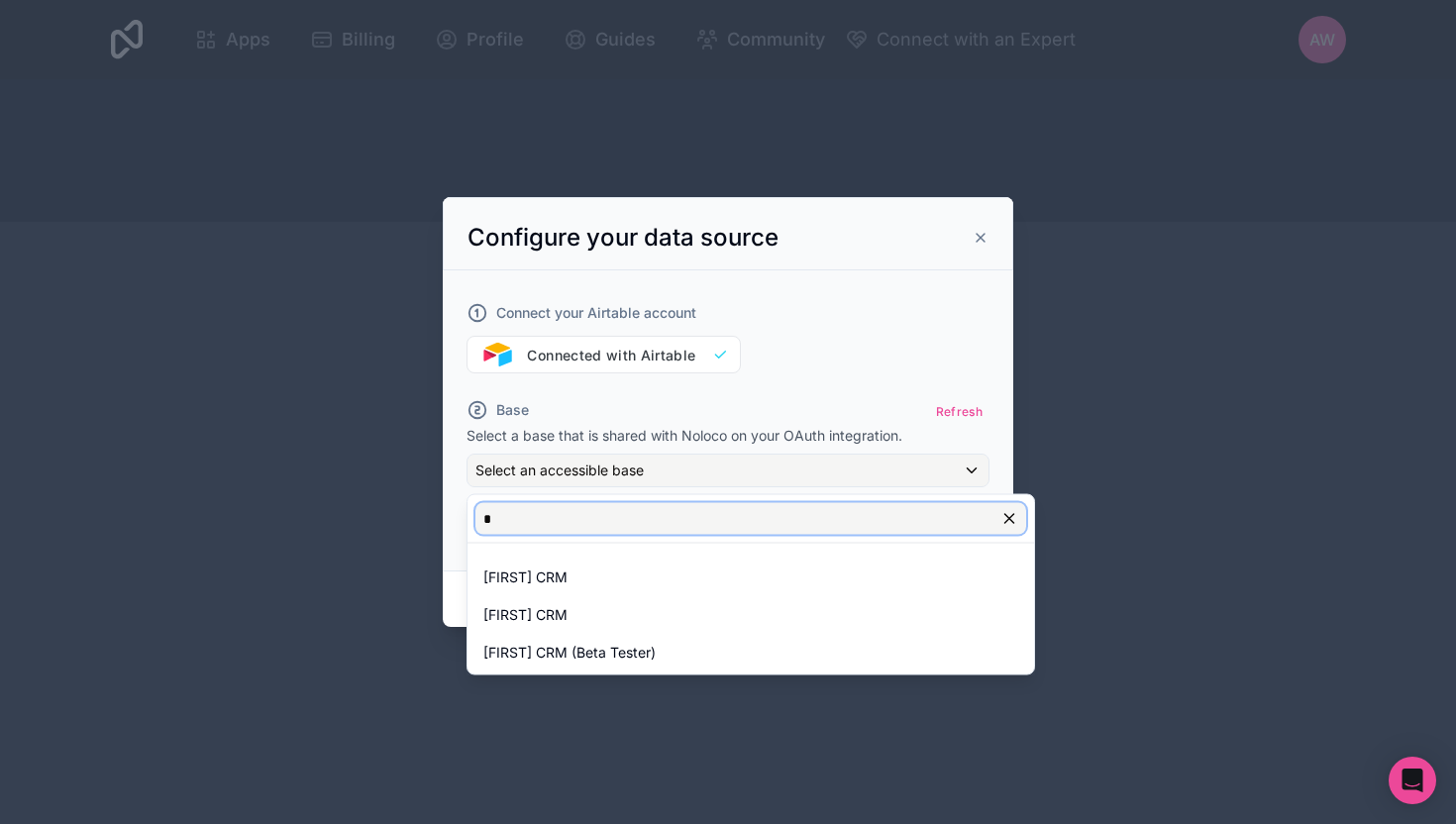 type 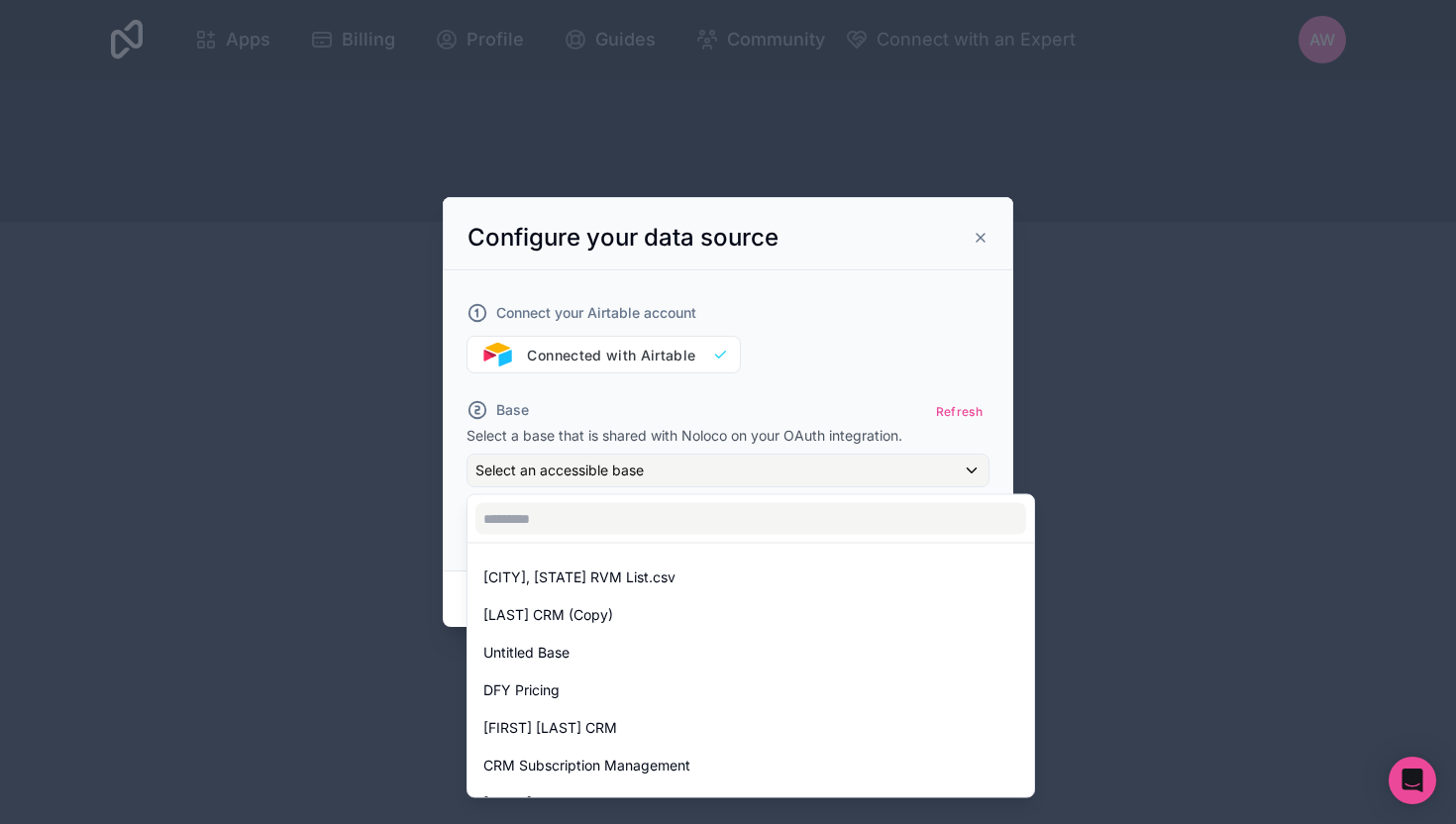 click at bounding box center (728, 412) 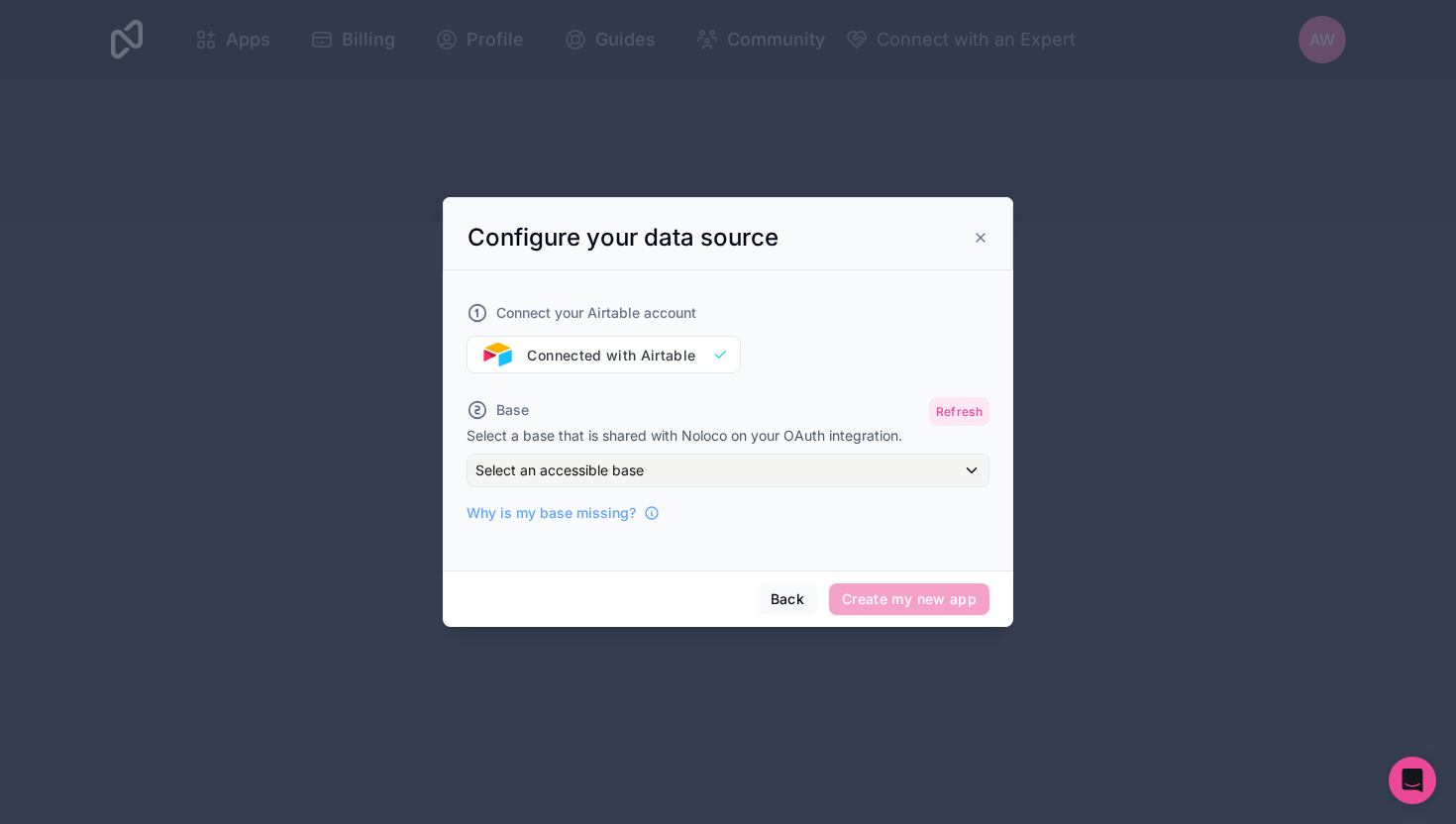 click on "Refresh" at bounding box center [959, 411] 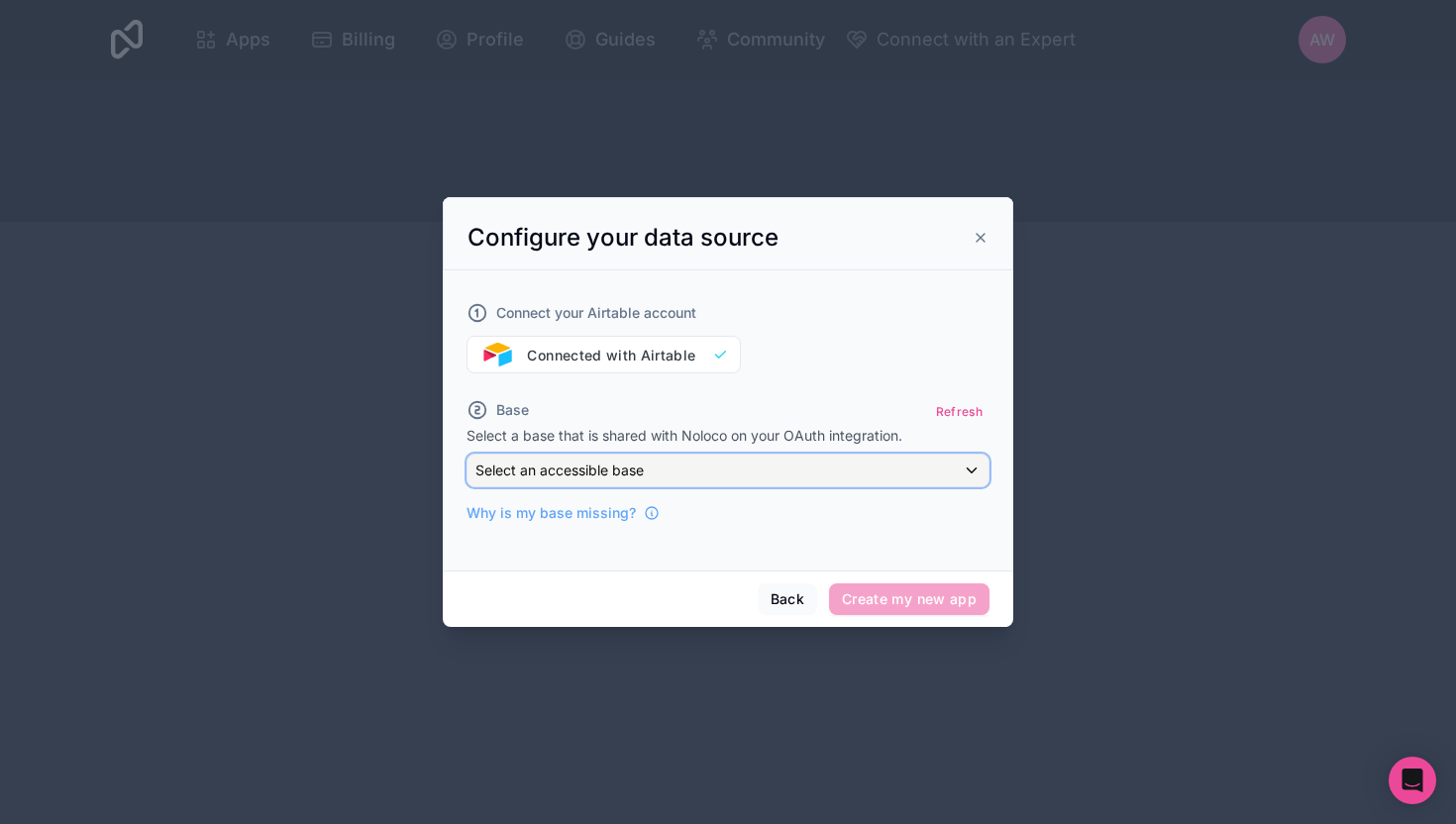 click on "Select an accessible base" at bounding box center [728, 470] 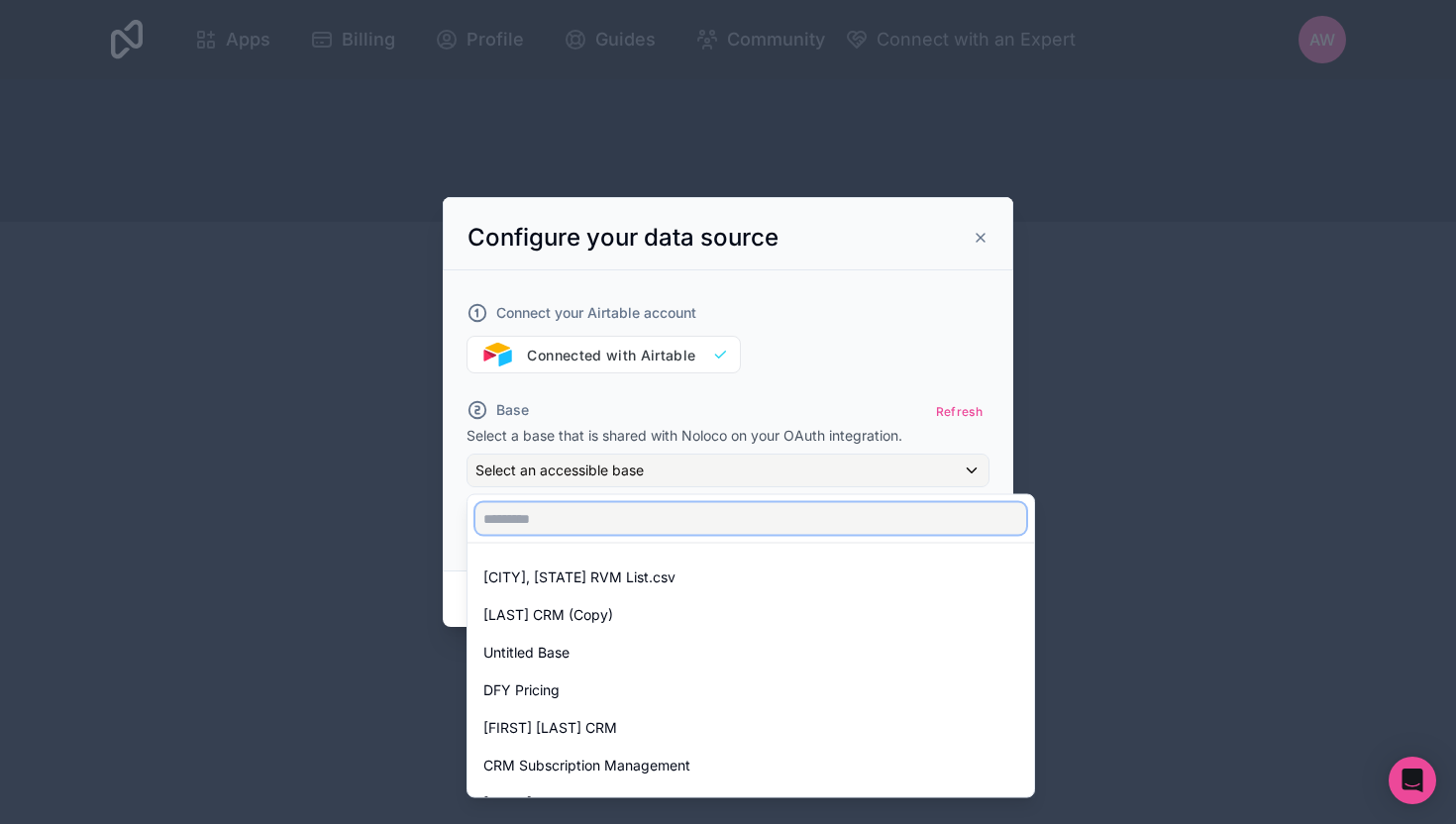click at bounding box center [751, 519] 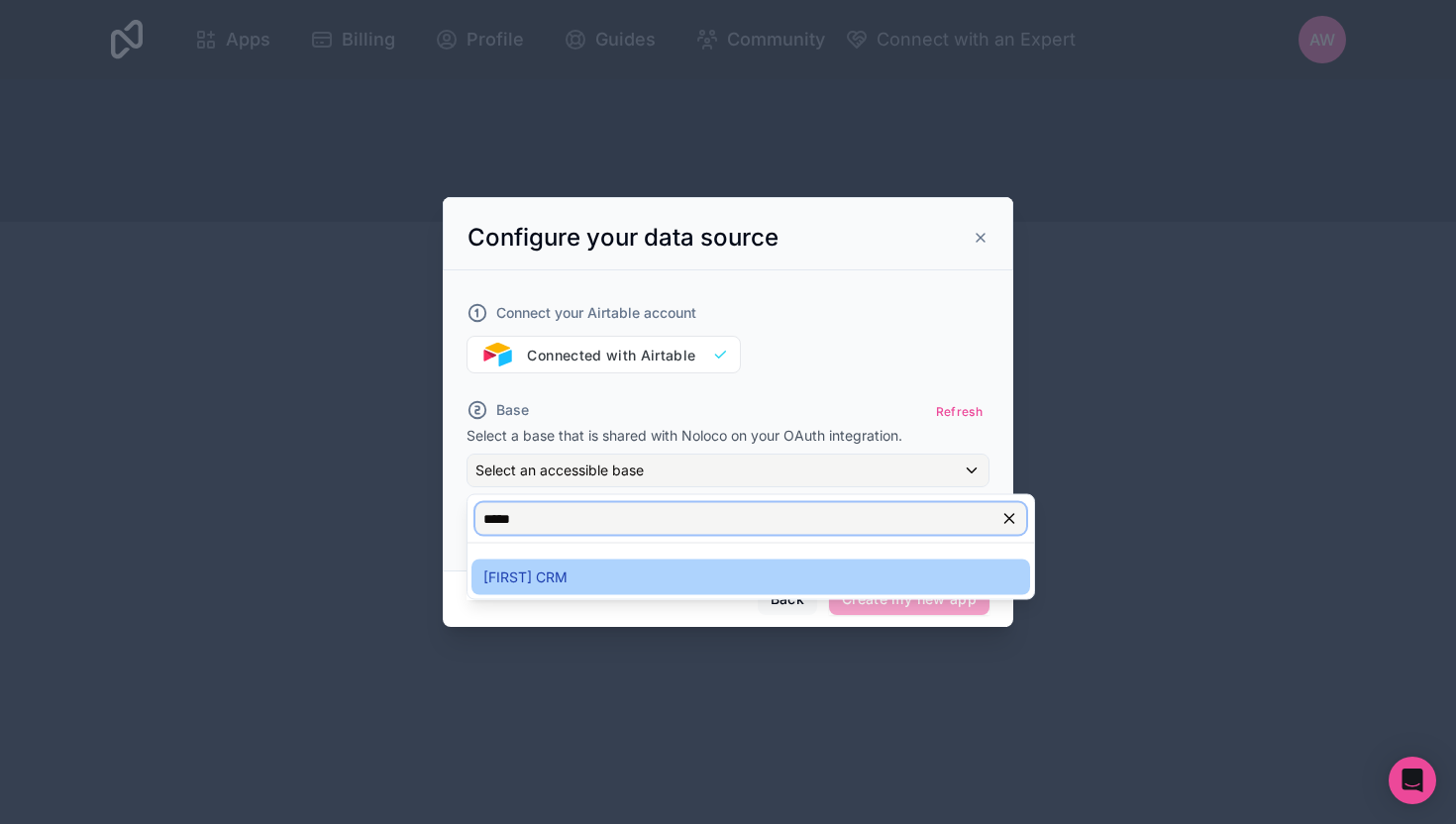 type on "*****" 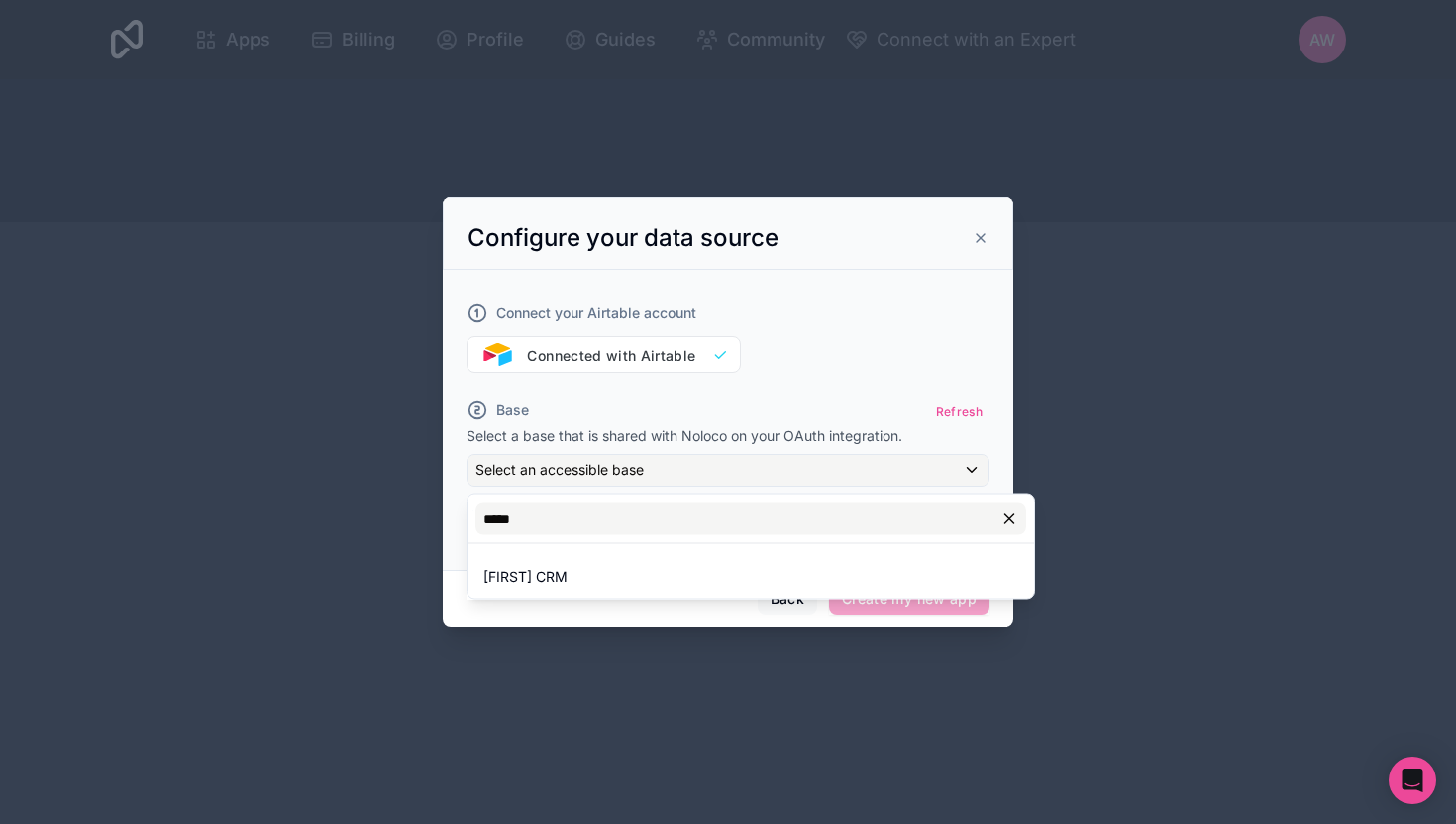 drag, startPoint x: 671, startPoint y: 574, endPoint x: 706, endPoint y: 582, distance: 35.902646 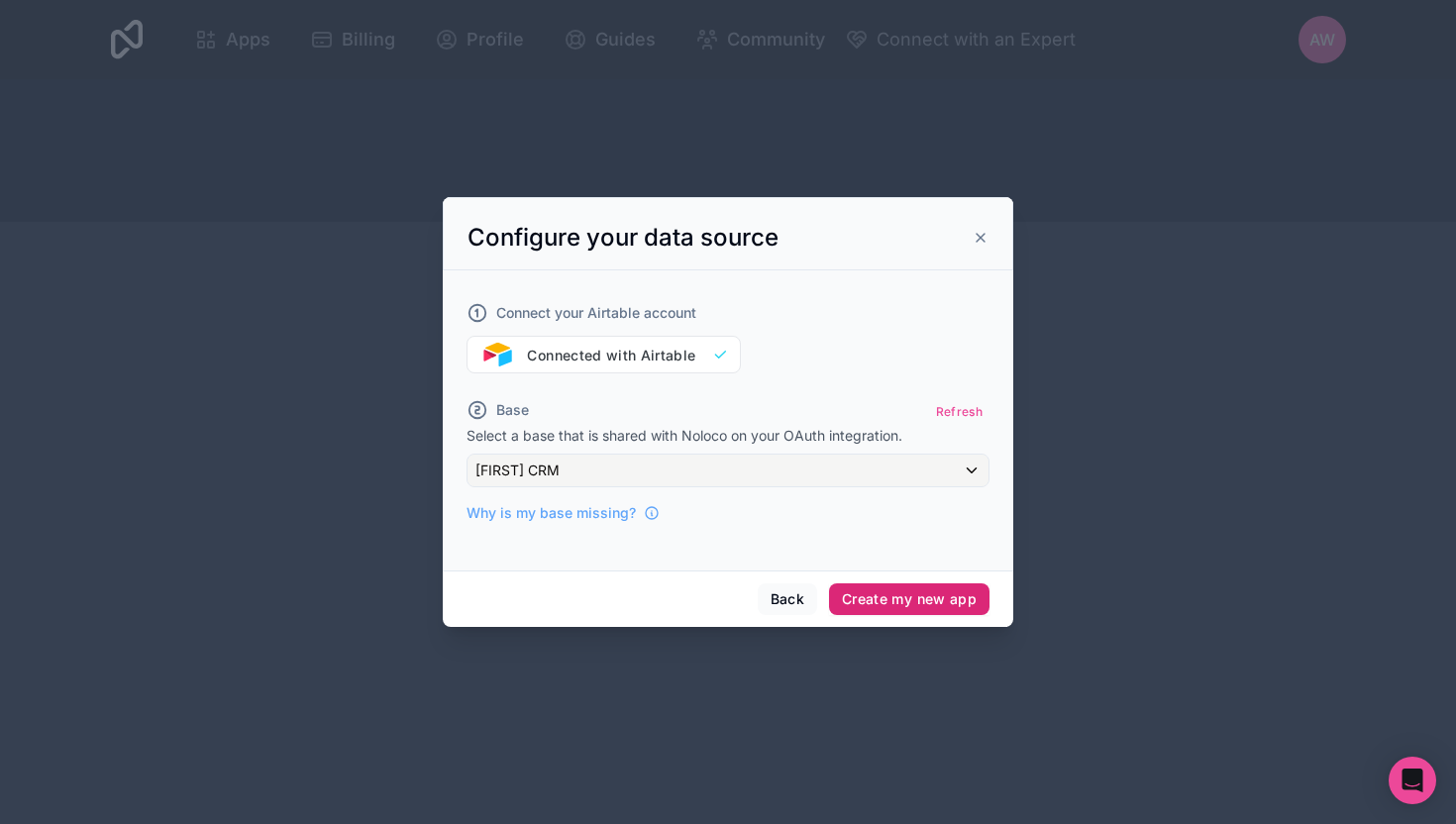 click on "Create my new app" at bounding box center (909, 599) 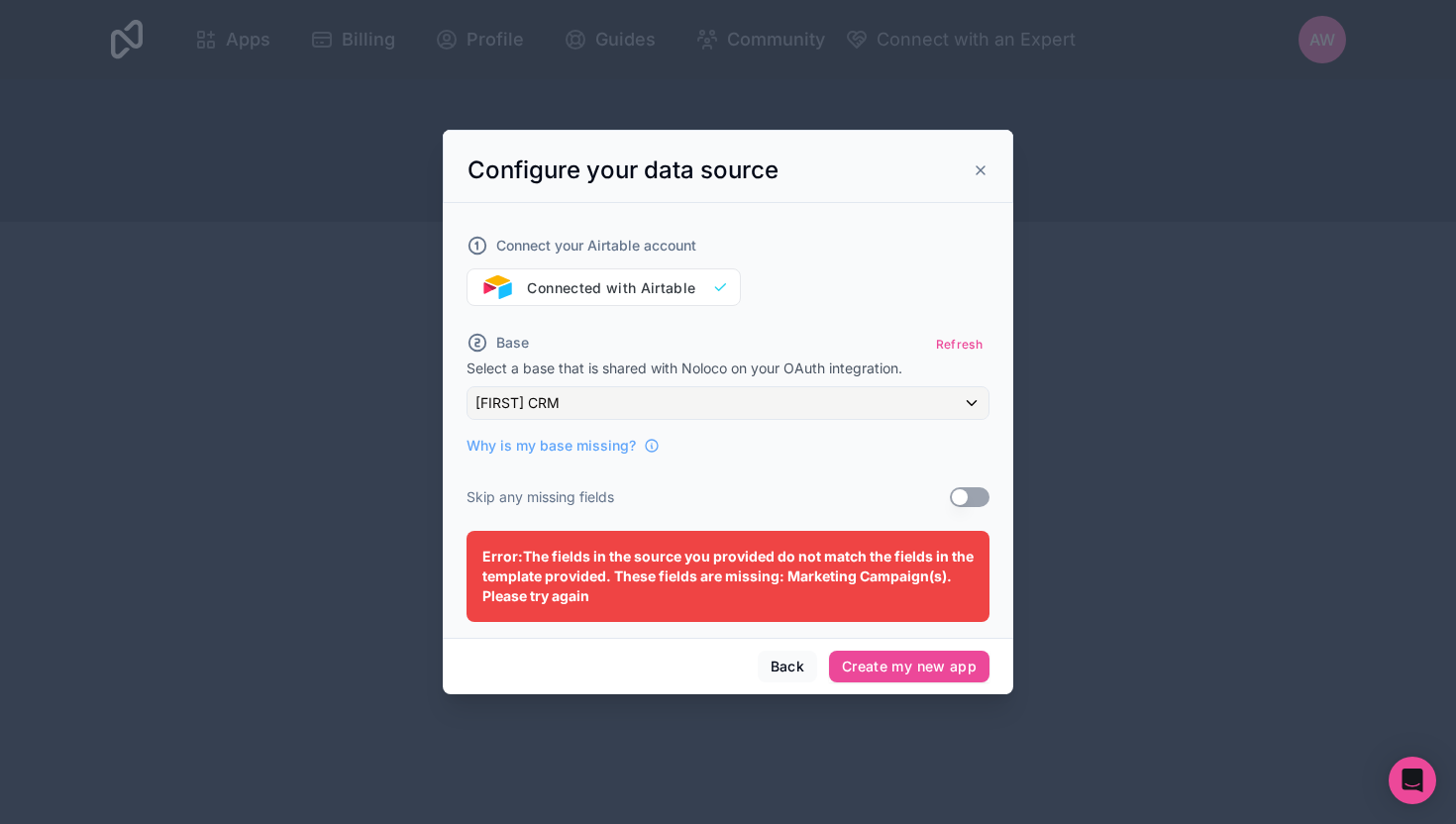 click on "Use setting" at bounding box center [970, 497] 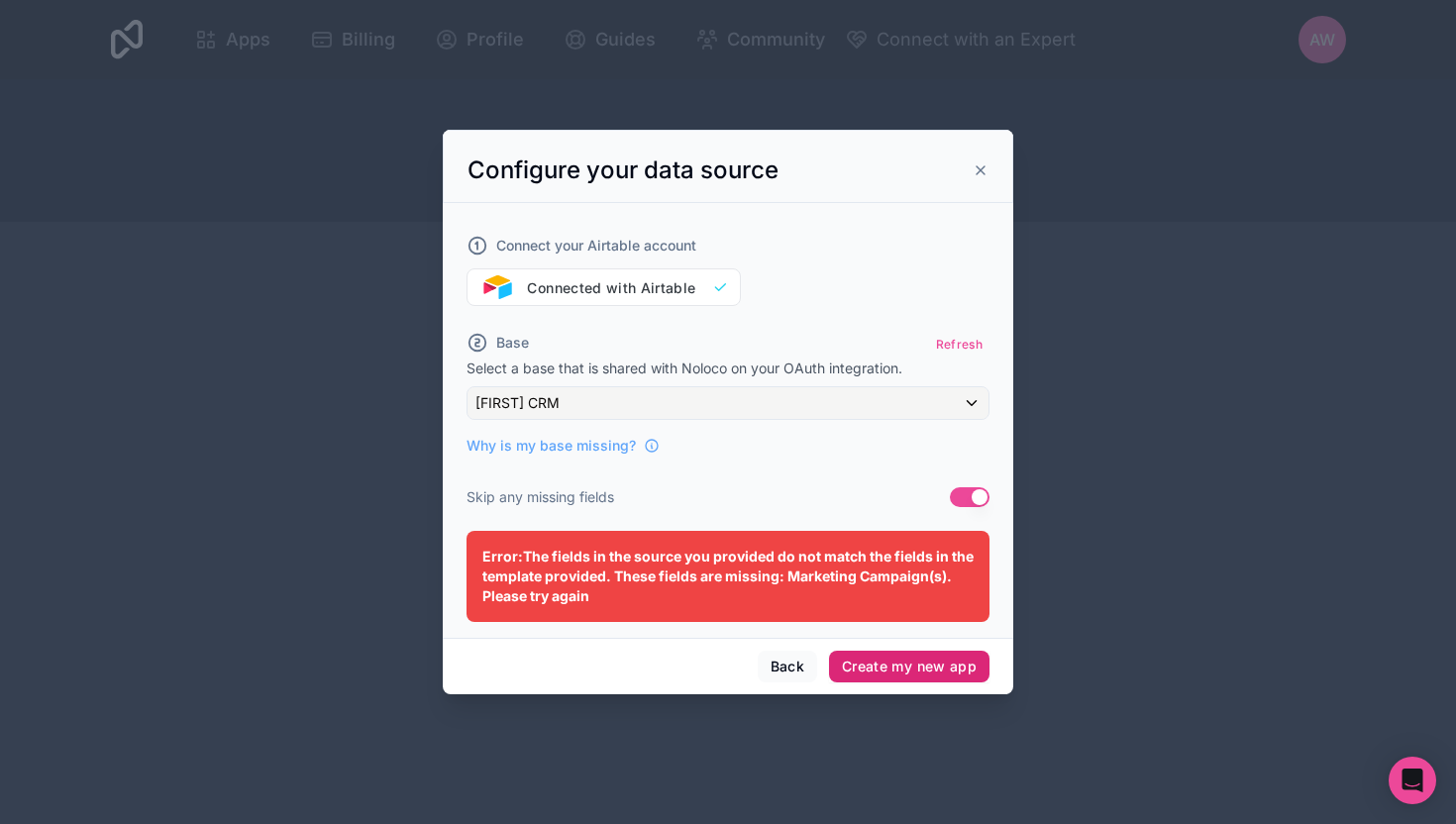 click on "Create my new app" at bounding box center (909, 667) 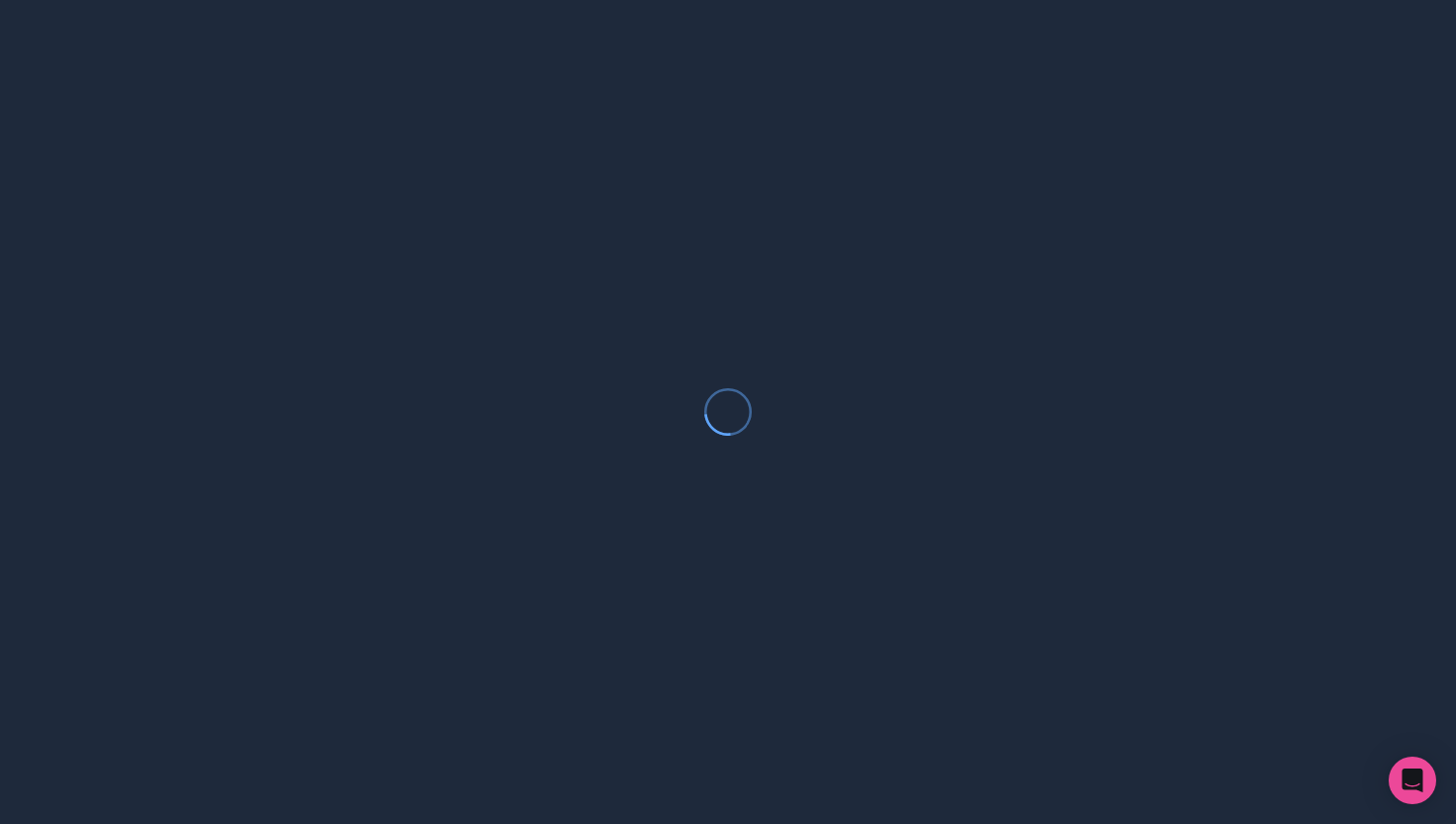 scroll, scrollTop: 0, scrollLeft: 0, axis: both 